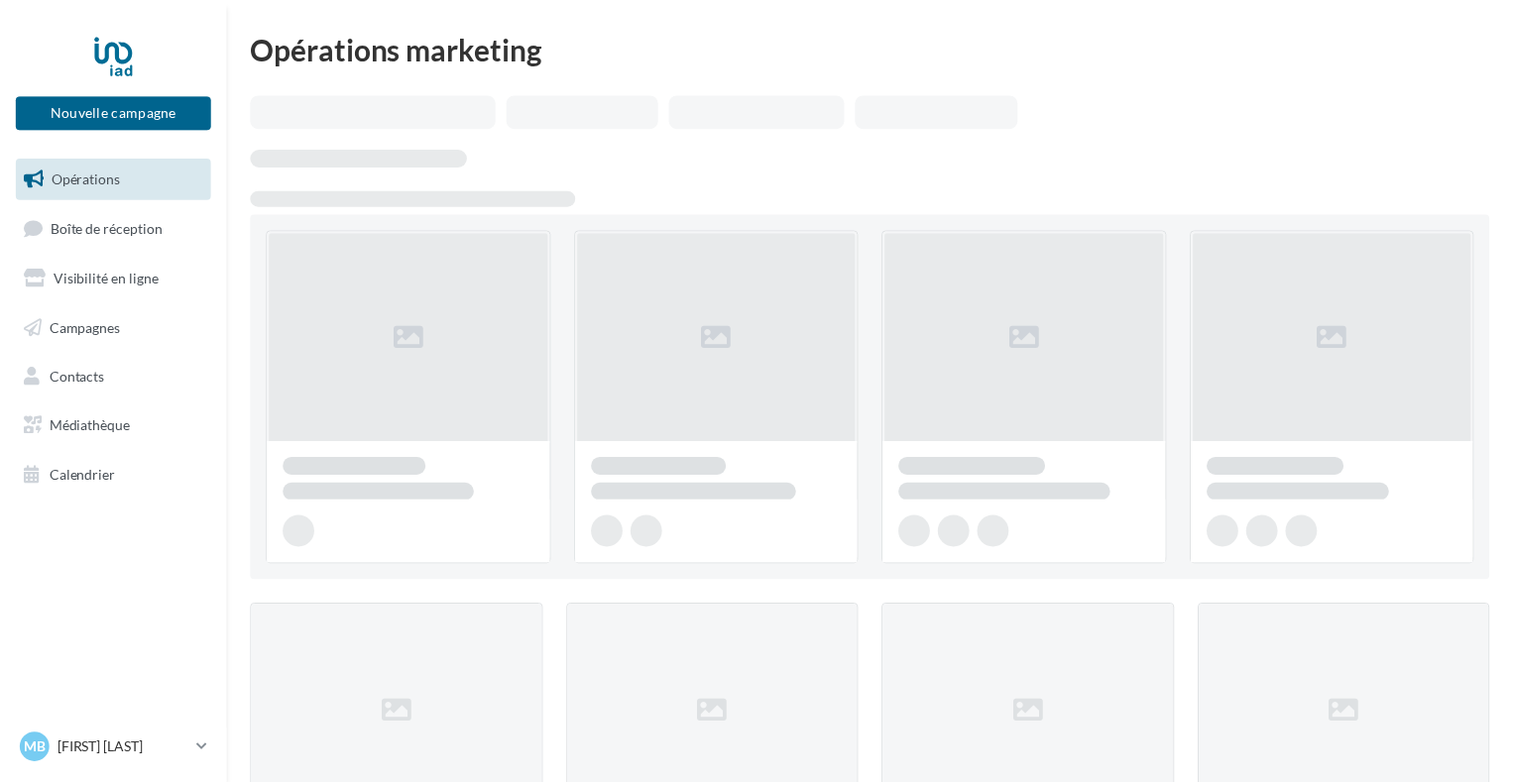 scroll, scrollTop: 0, scrollLeft: 0, axis: both 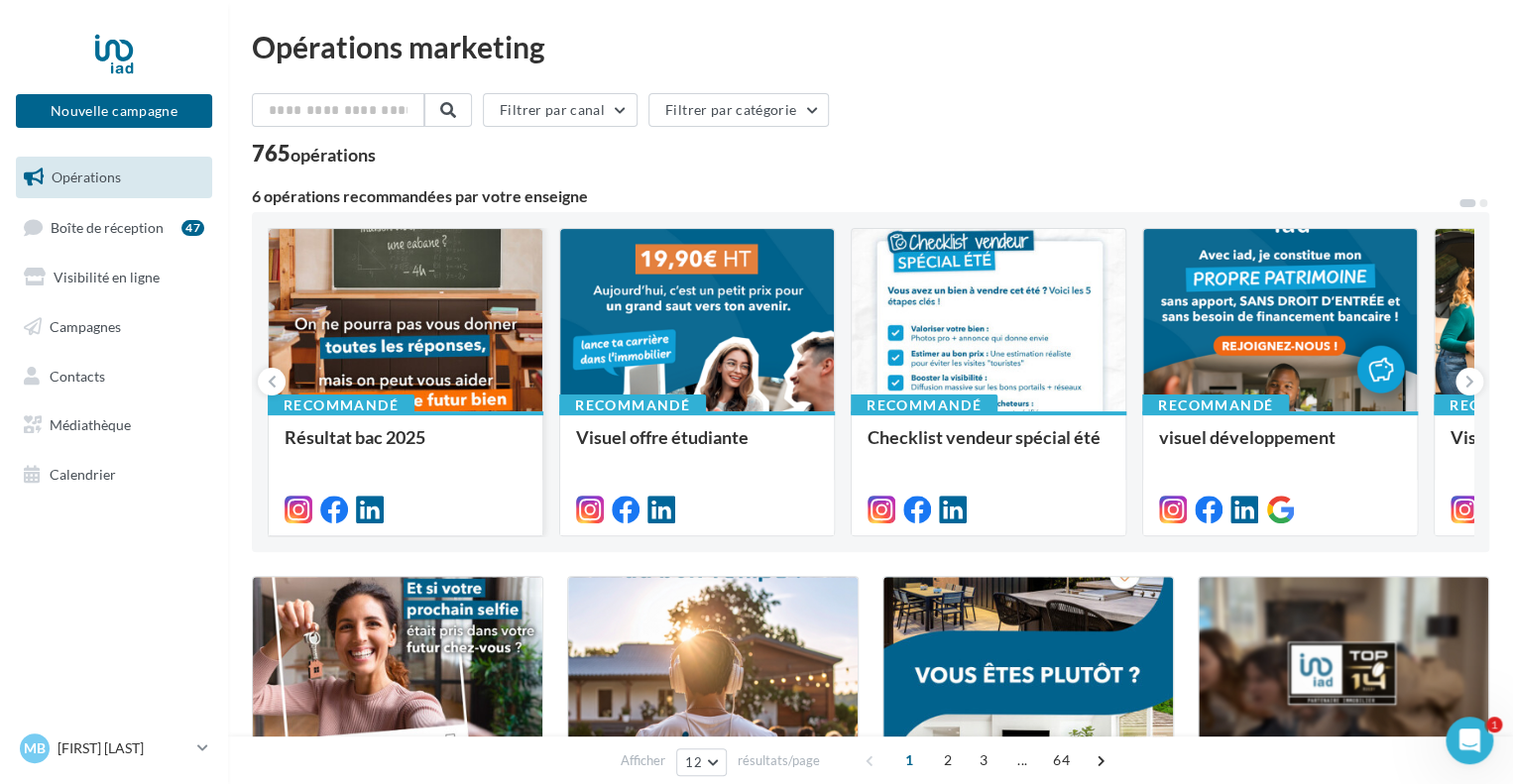 click at bounding box center [406, 321] 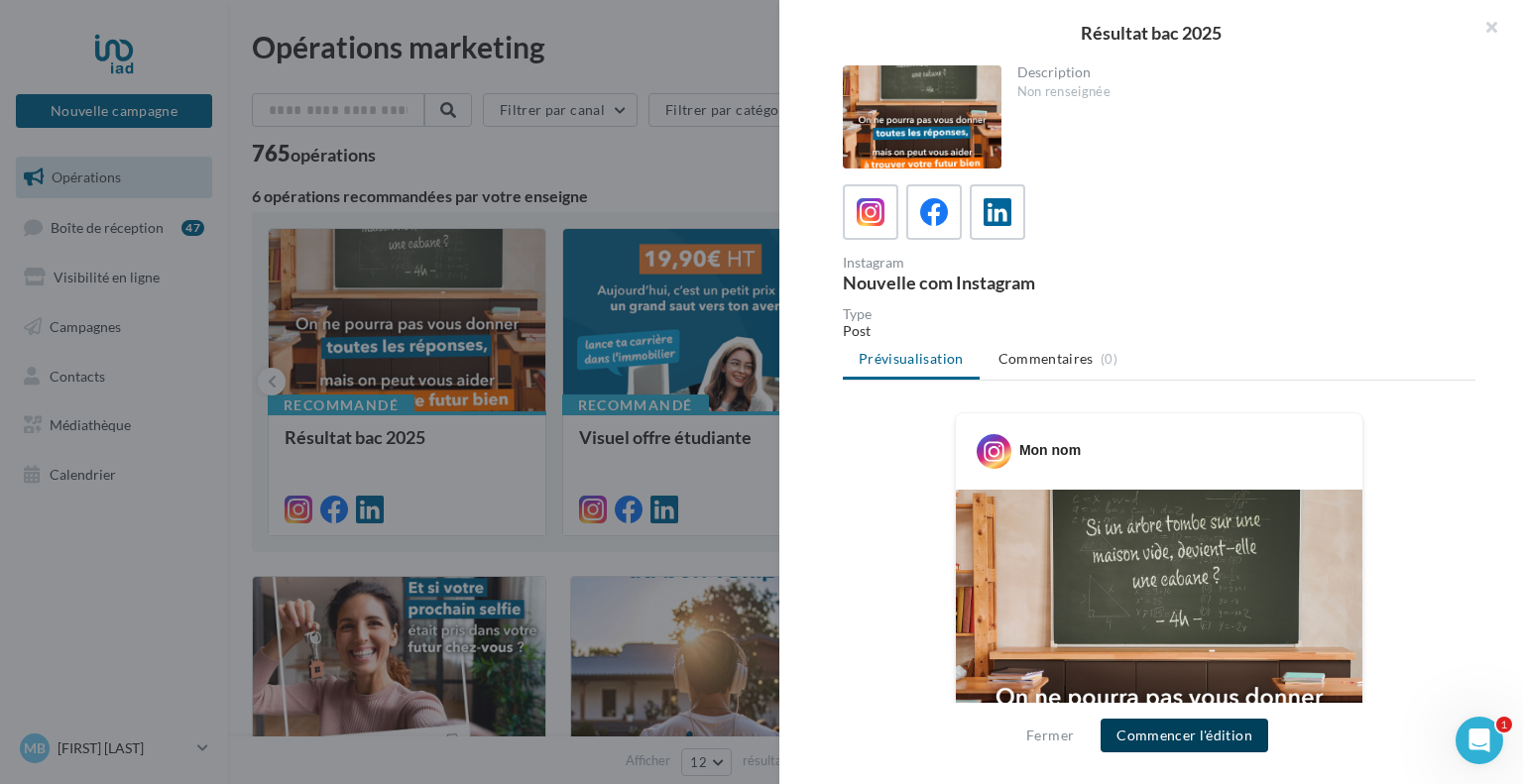 click on "Commencer l'édition" at bounding box center (1184, 735) 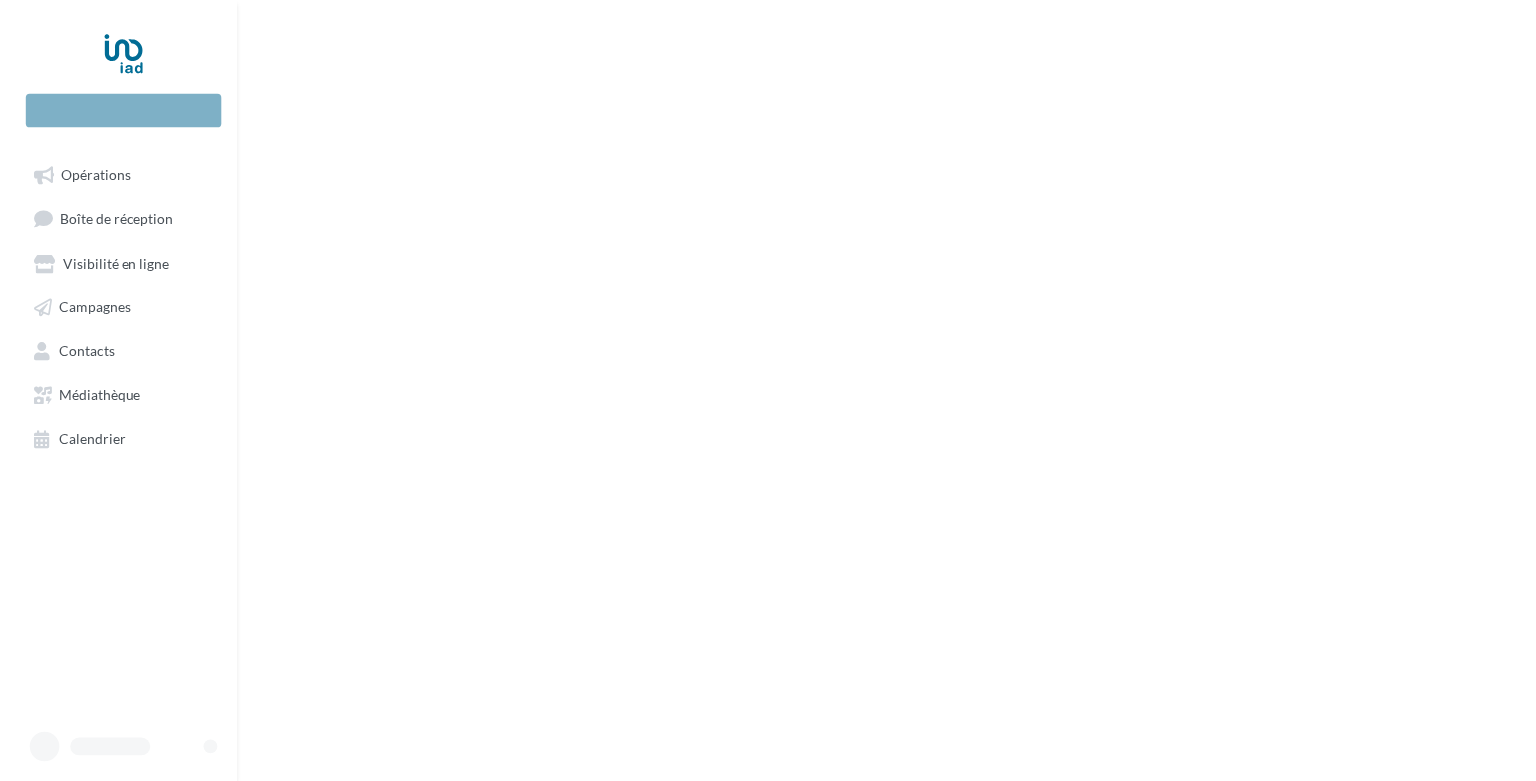 scroll, scrollTop: 0, scrollLeft: 0, axis: both 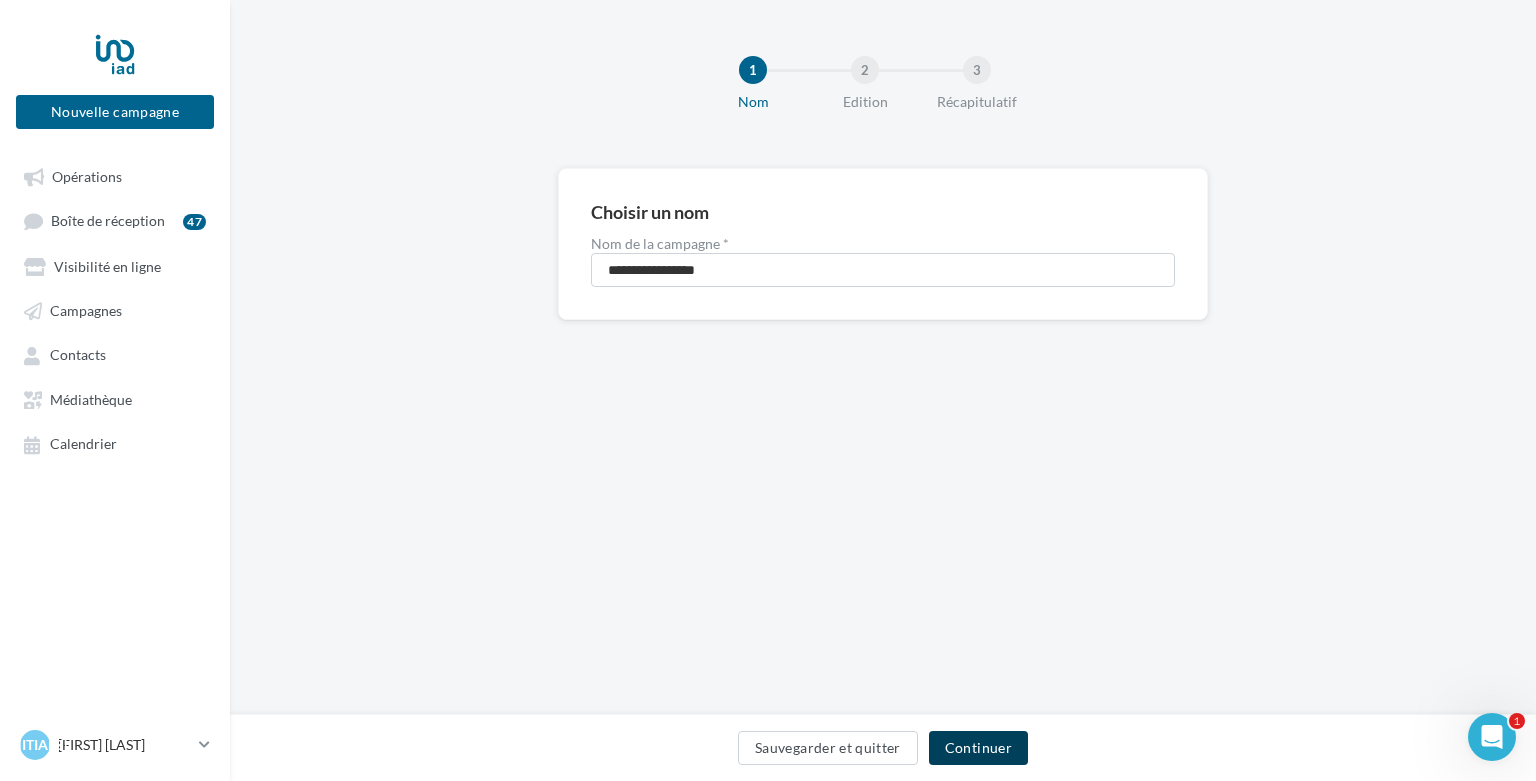 click on "Continuer" at bounding box center (978, 748) 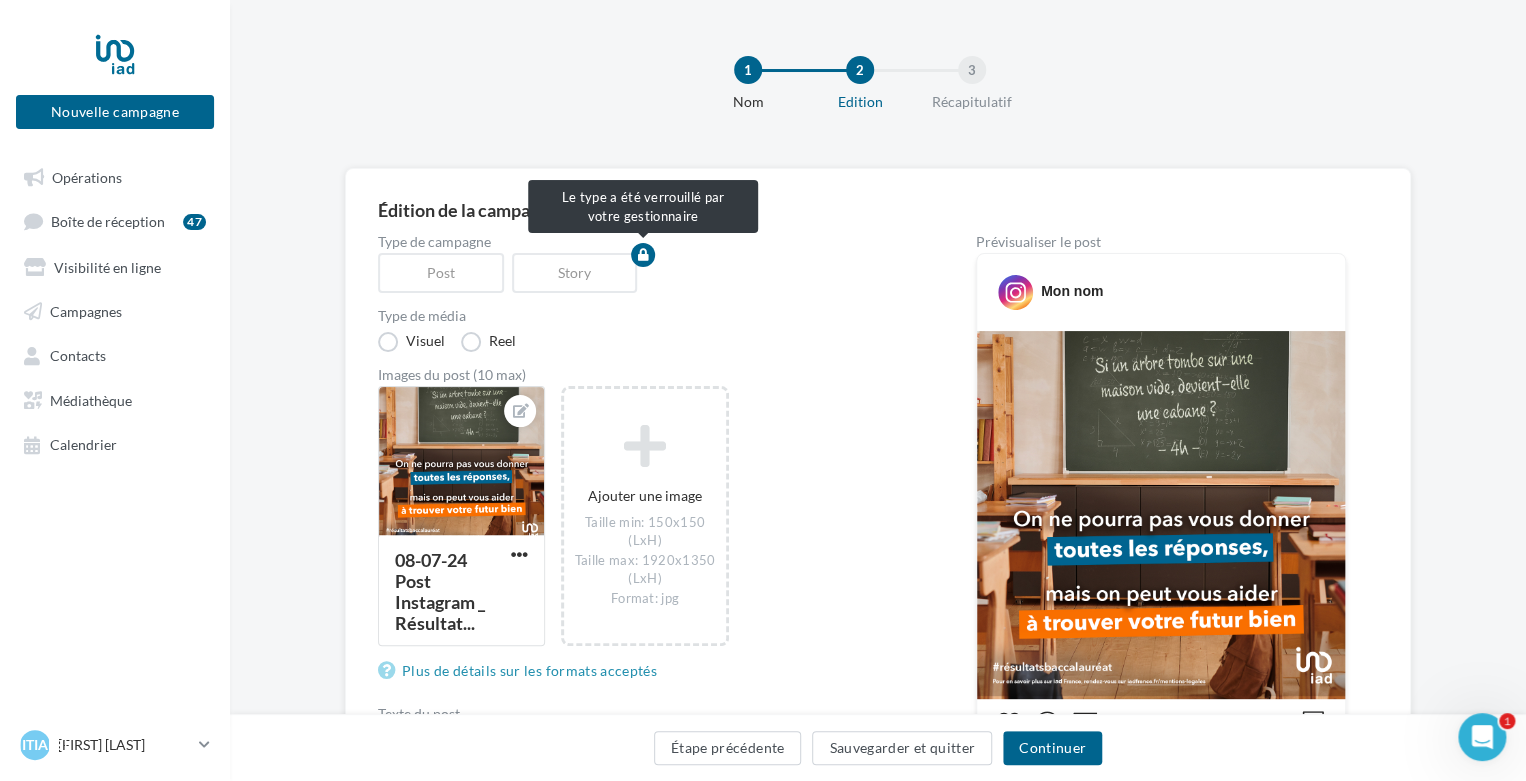 click on "Story" at bounding box center (579, 273) 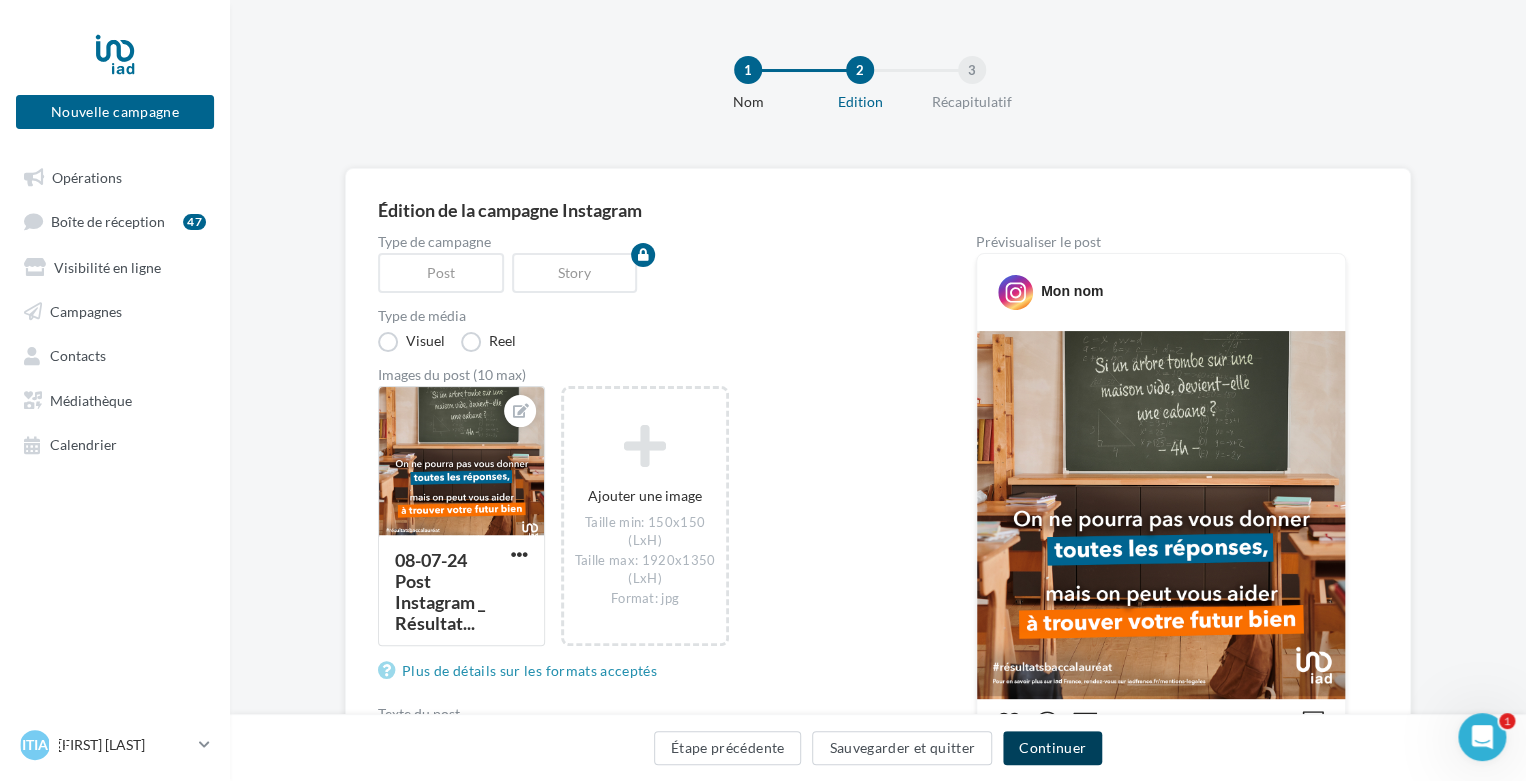 click on "Continuer" at bounding box center [1052, 748] 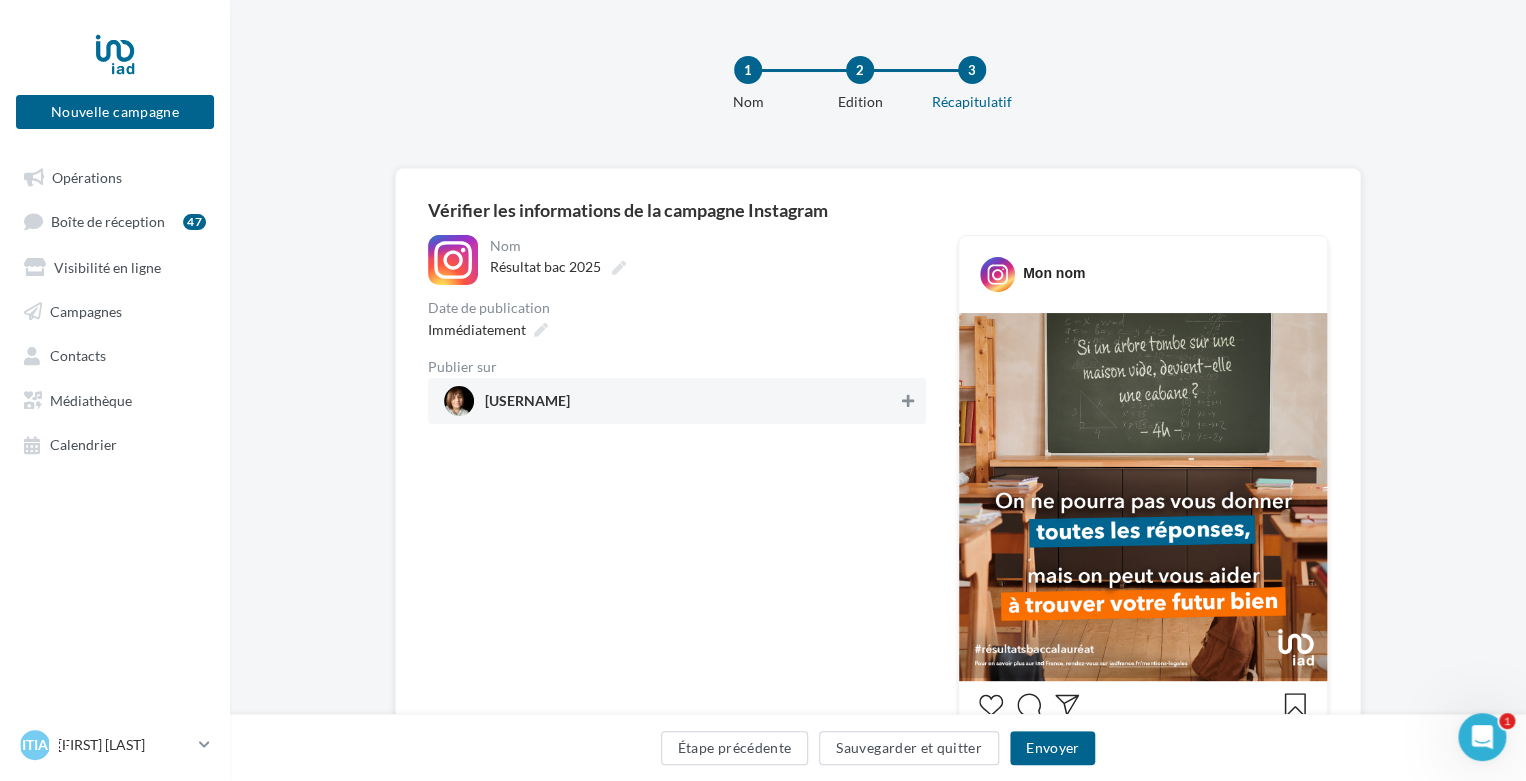 click at bounding box center (908, 401) 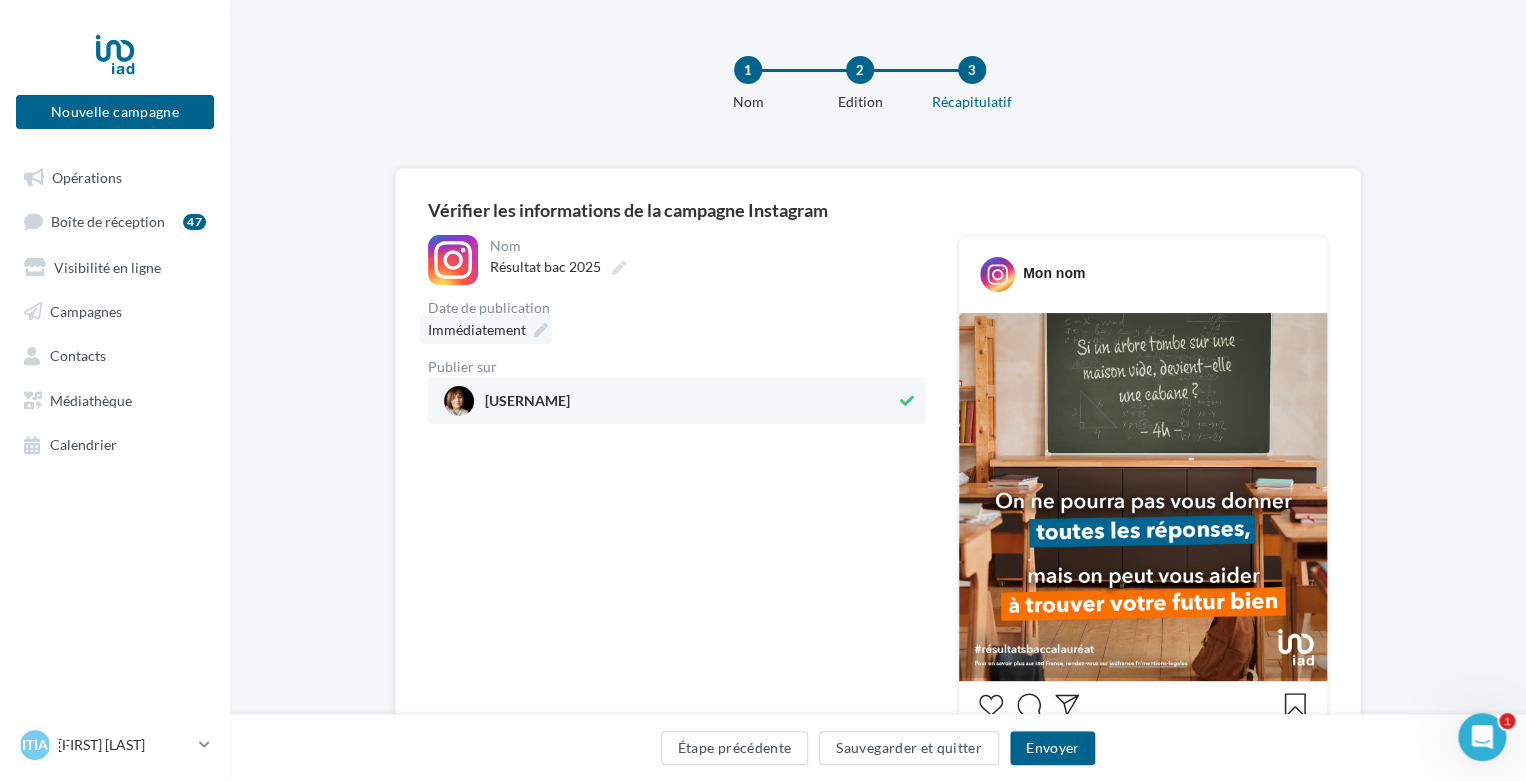 click on "Immédiatement" at bounding box center (486, 329) 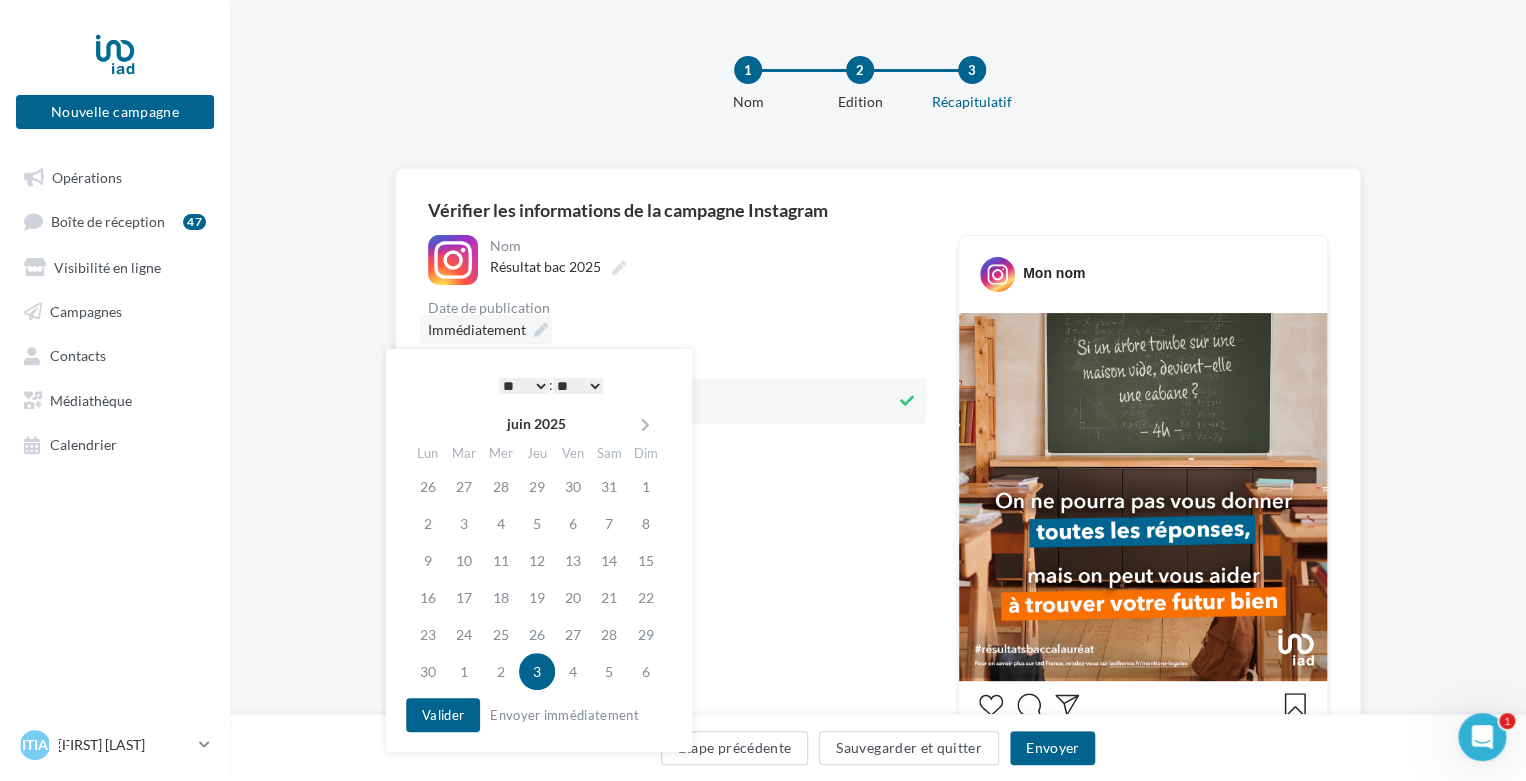 click on "Immédiatement" at bounding box center (486, 329) 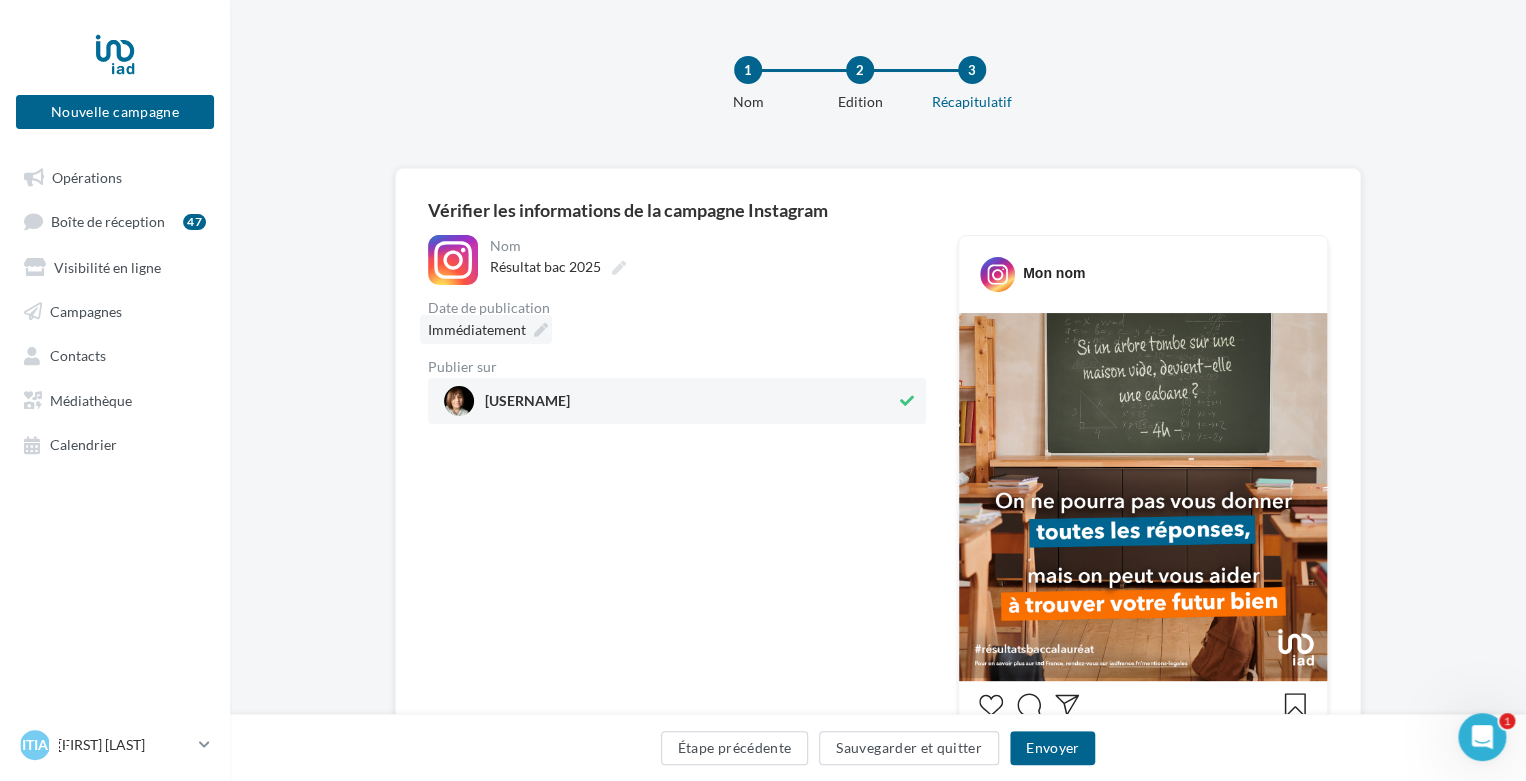 click on "Immédiatement" at bounding box center (486, 329) 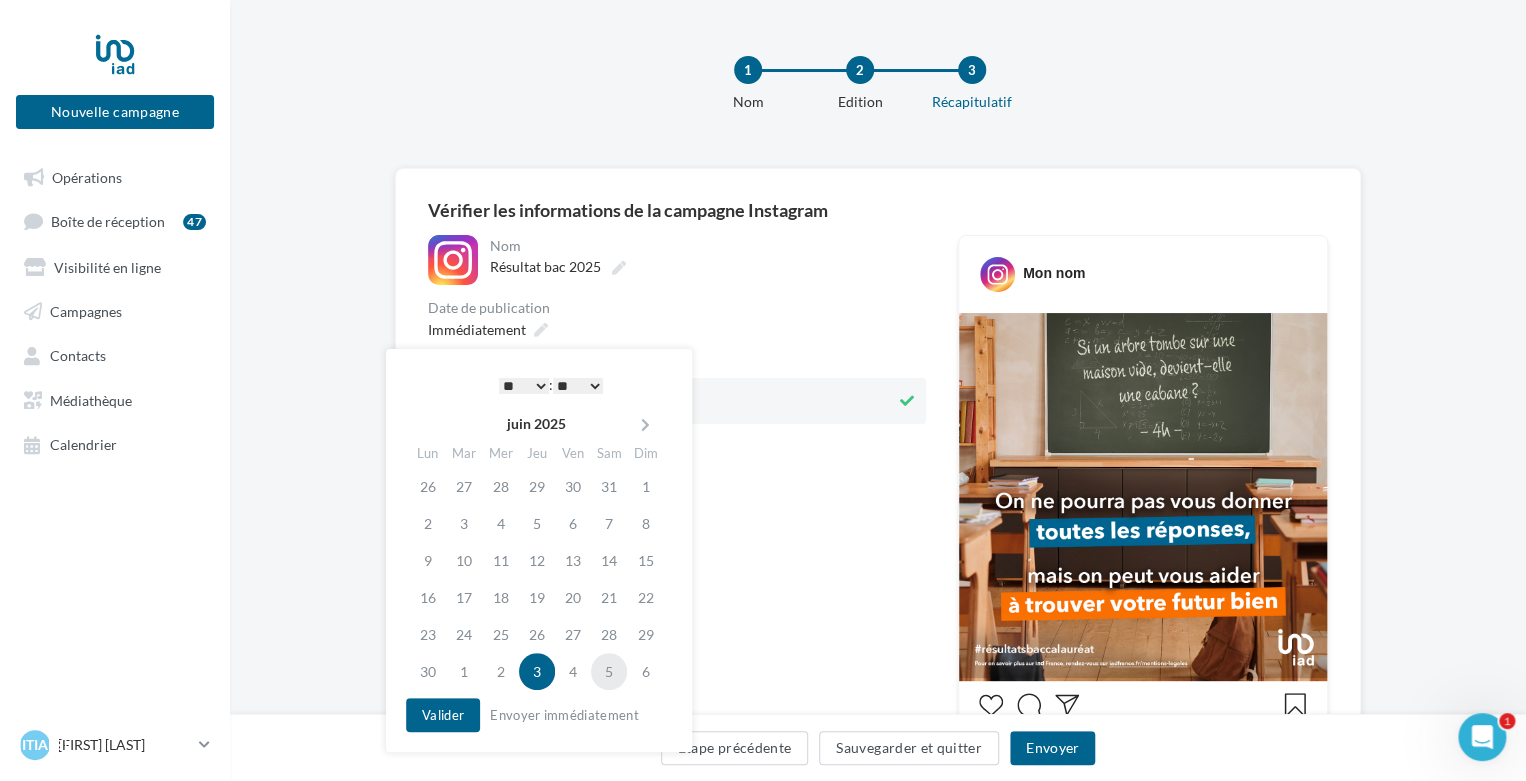 click on "5" at bounding box center (609, 671) 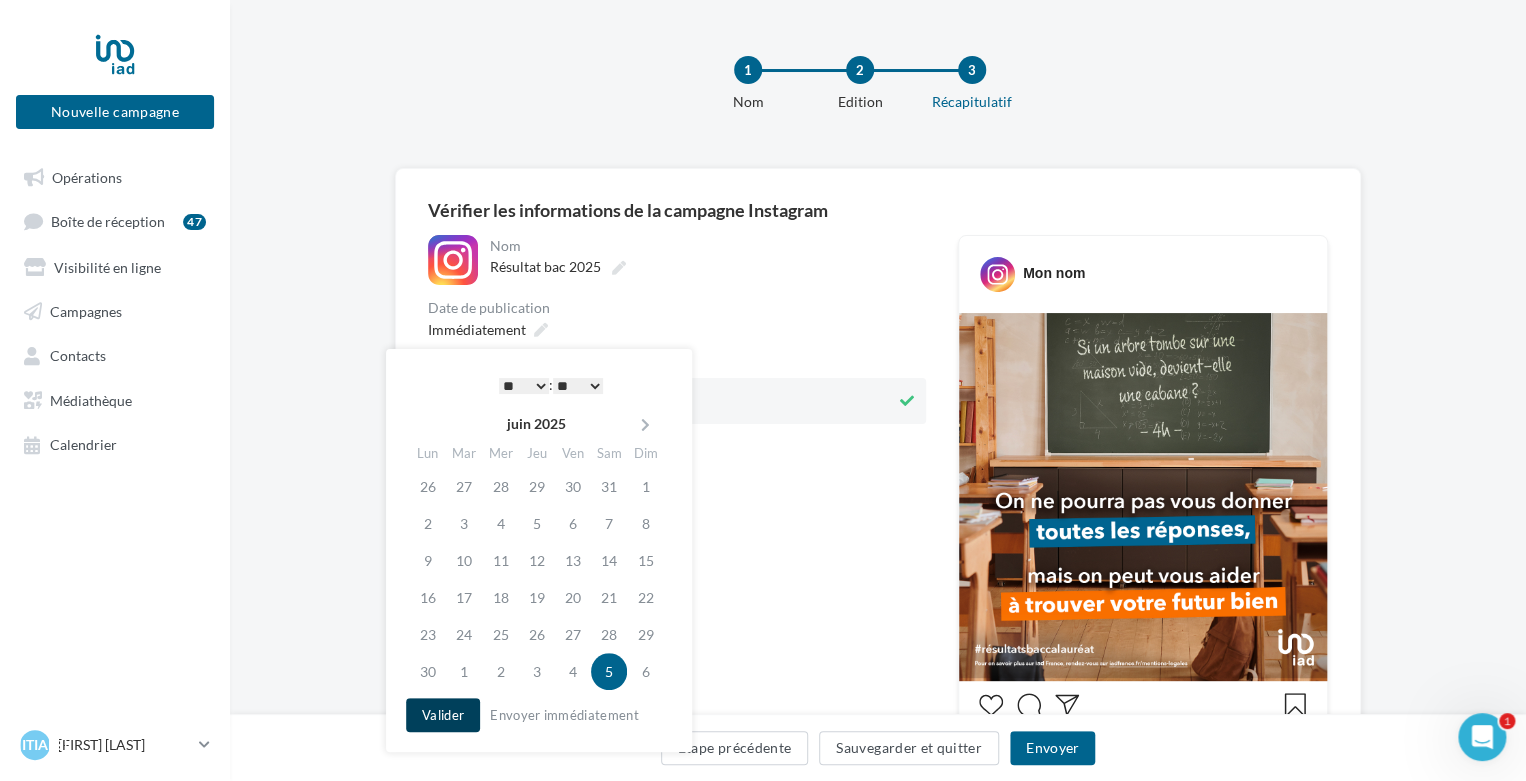 click on "Valider" at bounding box center (443, 715) 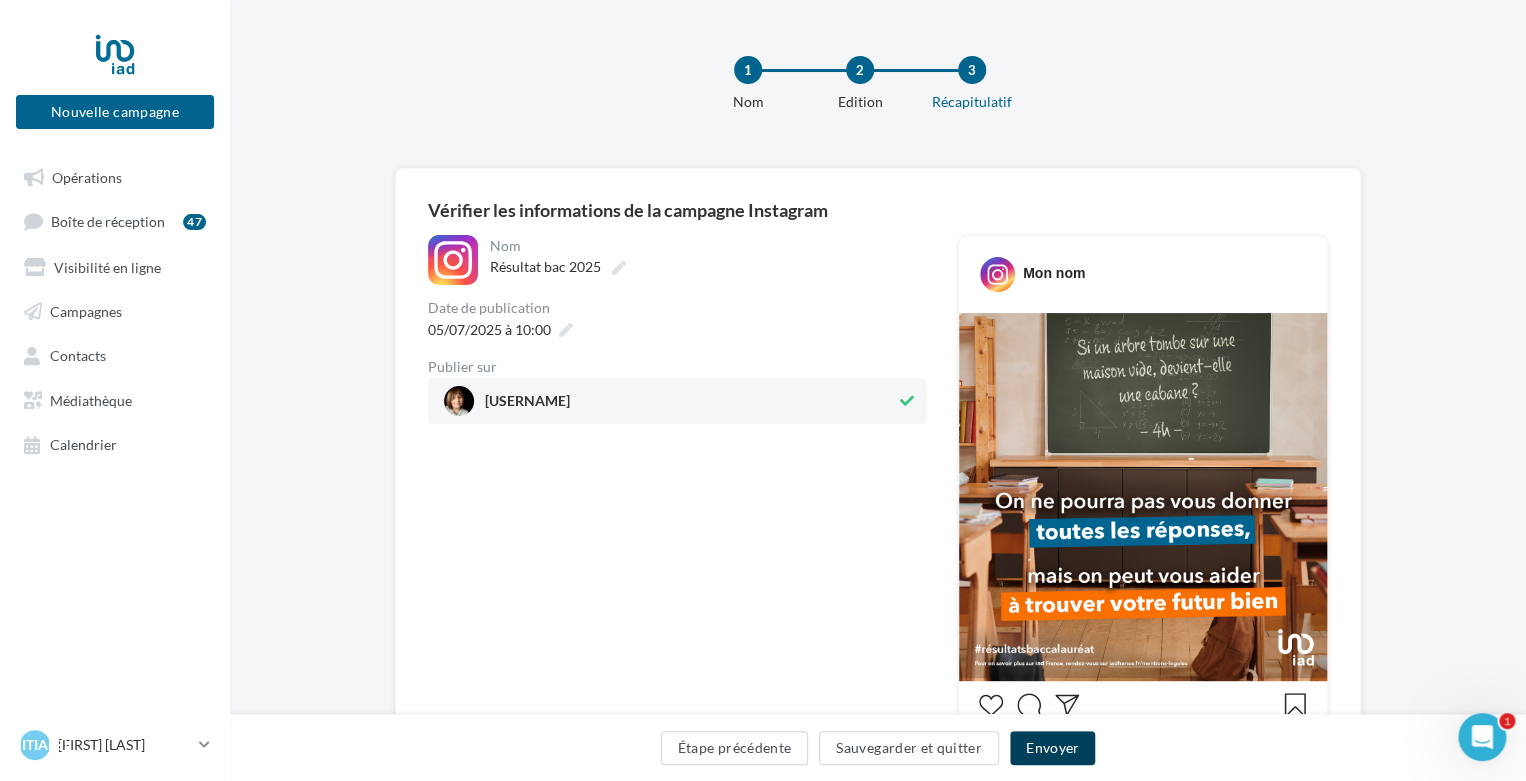 click on "Envoyer" at bounding box center (1052, 748) 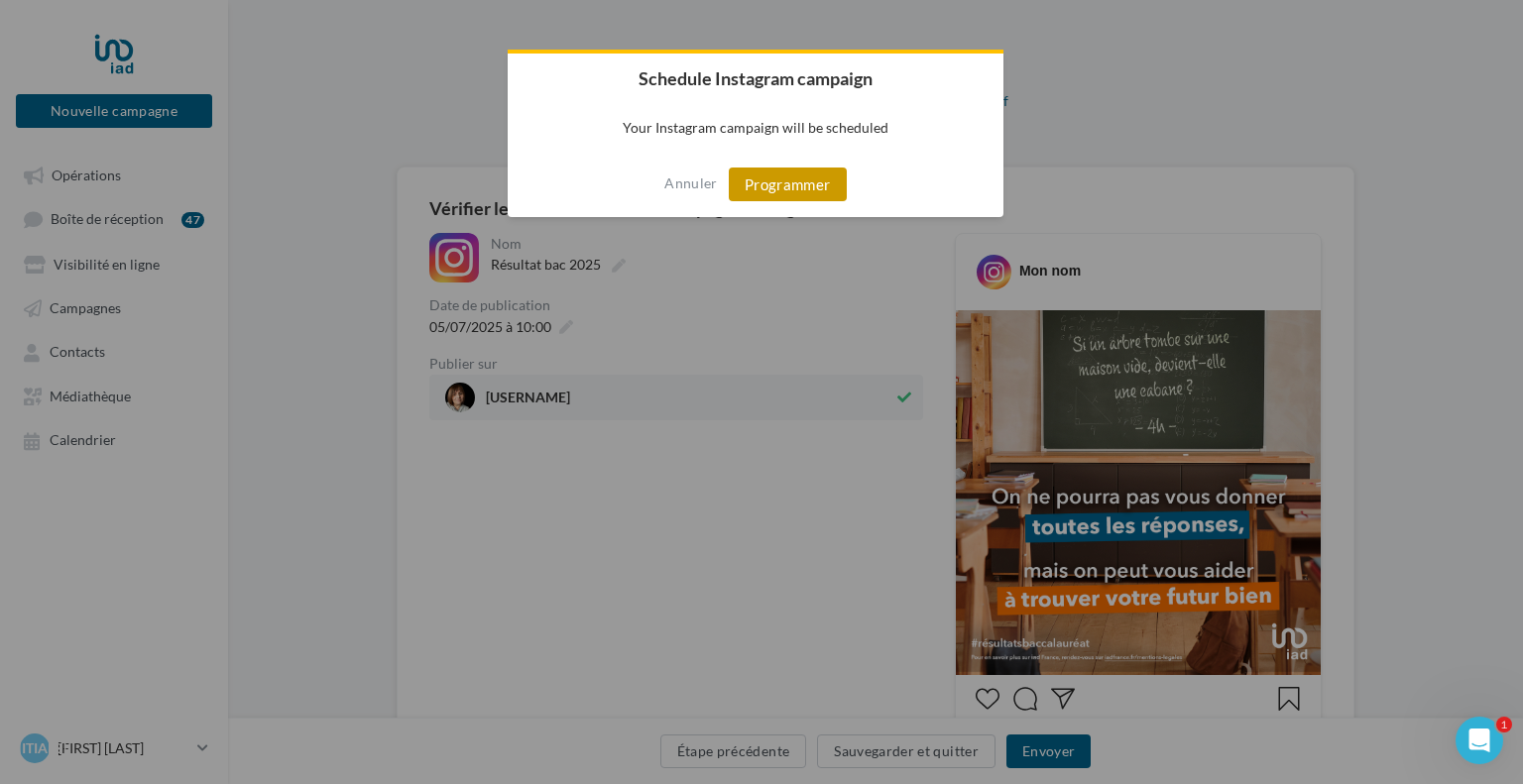 click on "Programmer" at bounding box center (787, 184) 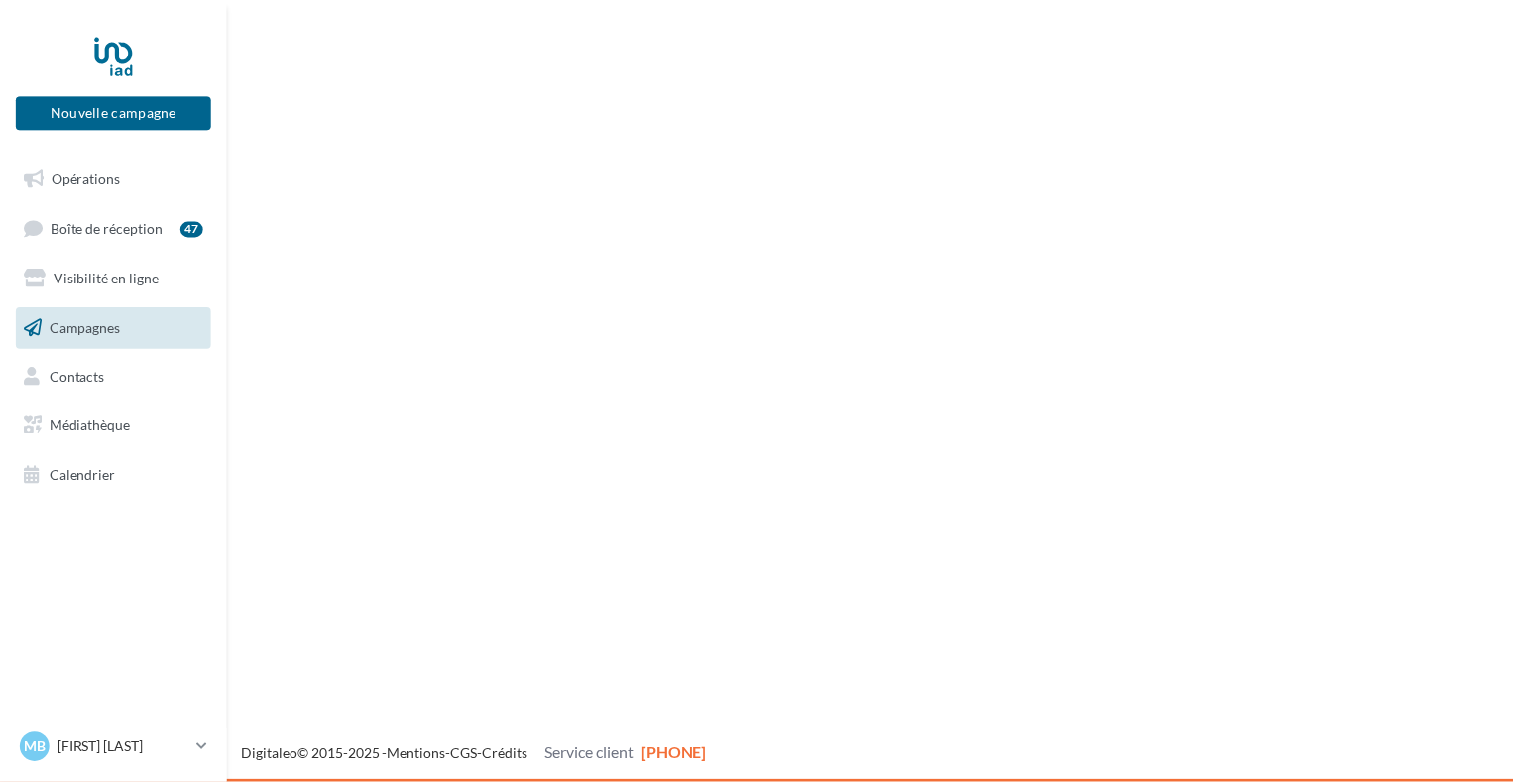 scroll, scrollTop: 0, scrollLeft: 0, axis: both 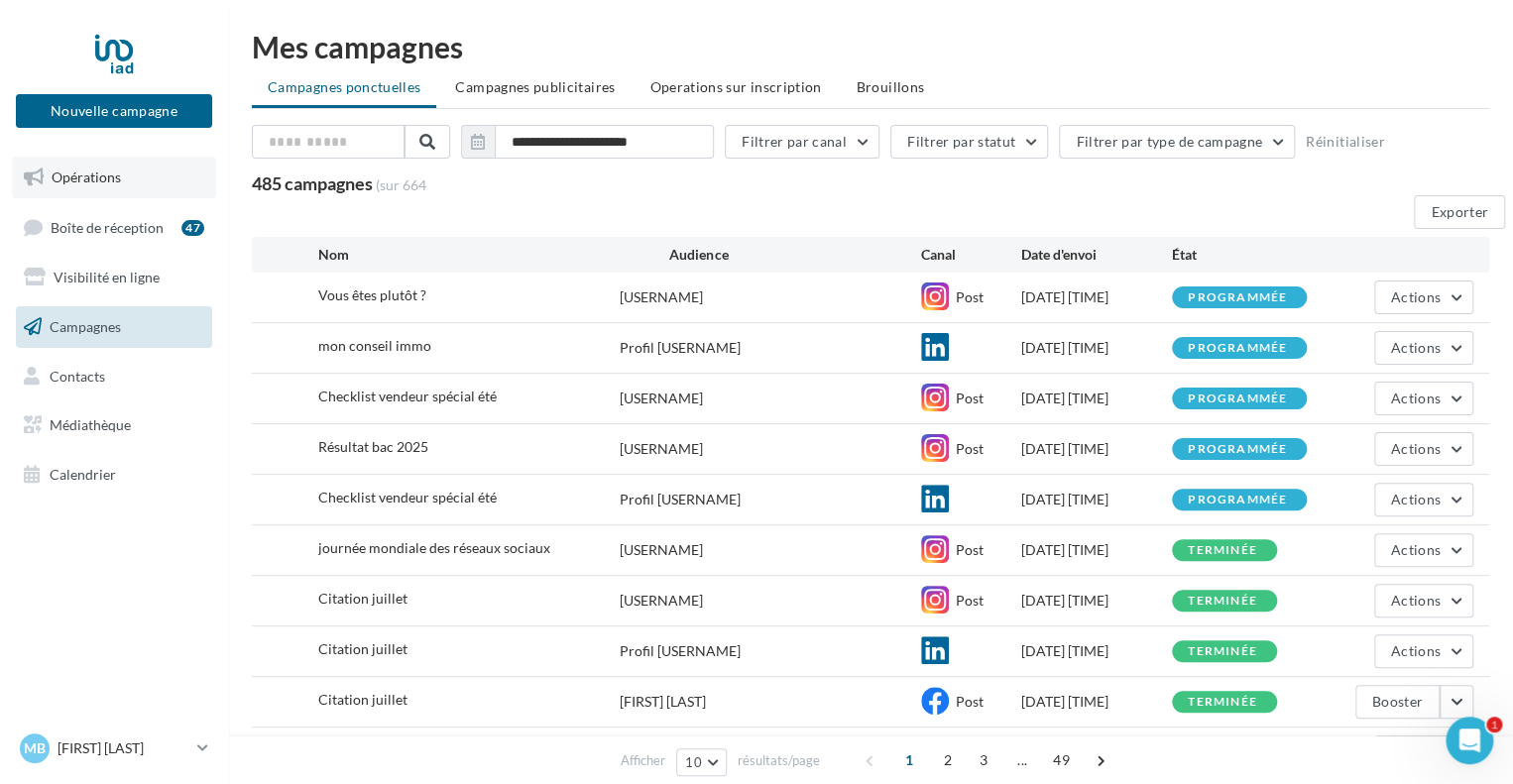 click on "Opérations" at bounding box center (114, 177) 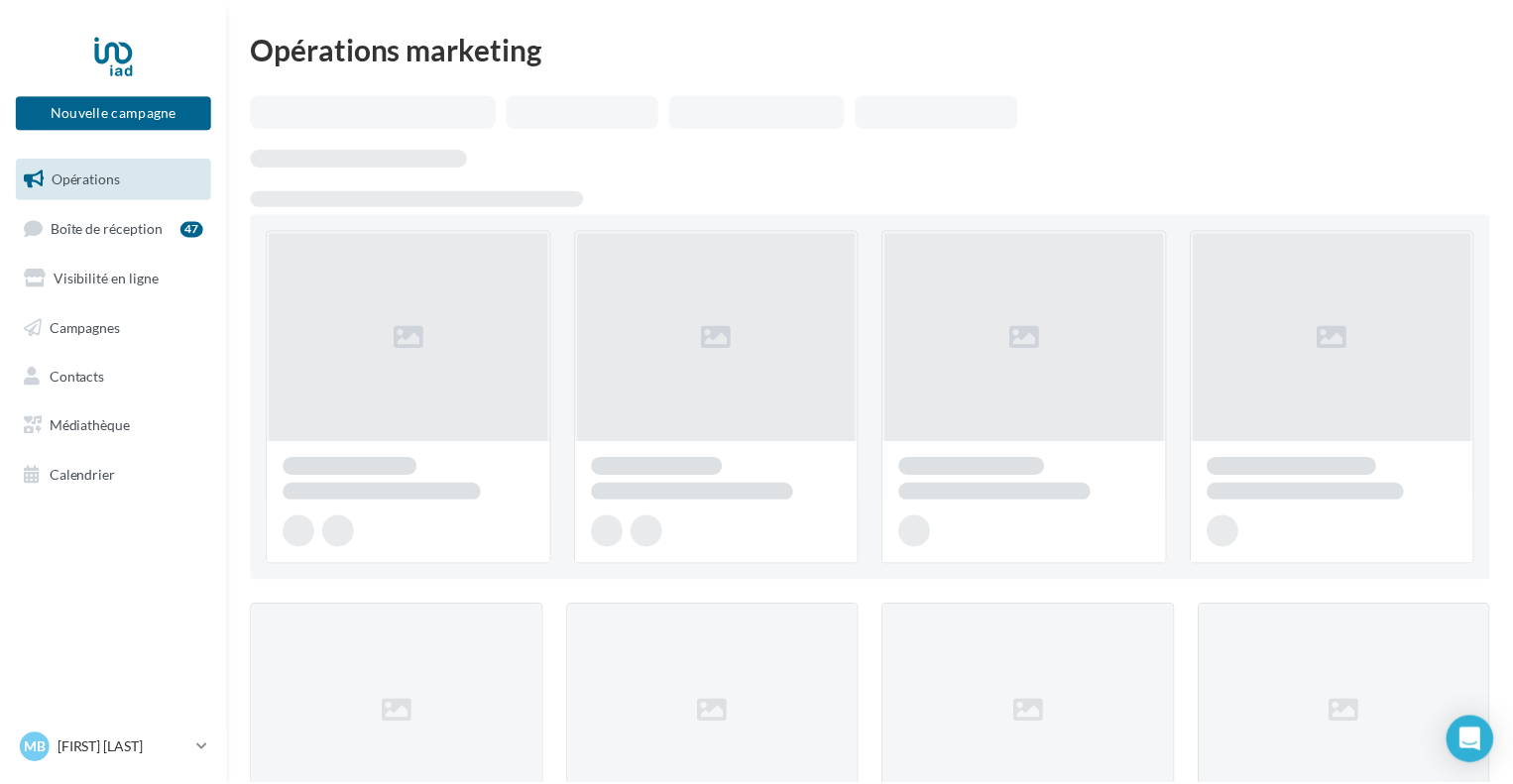 scroll, scrollTop: 0, scrollLeft: 0, axis: both 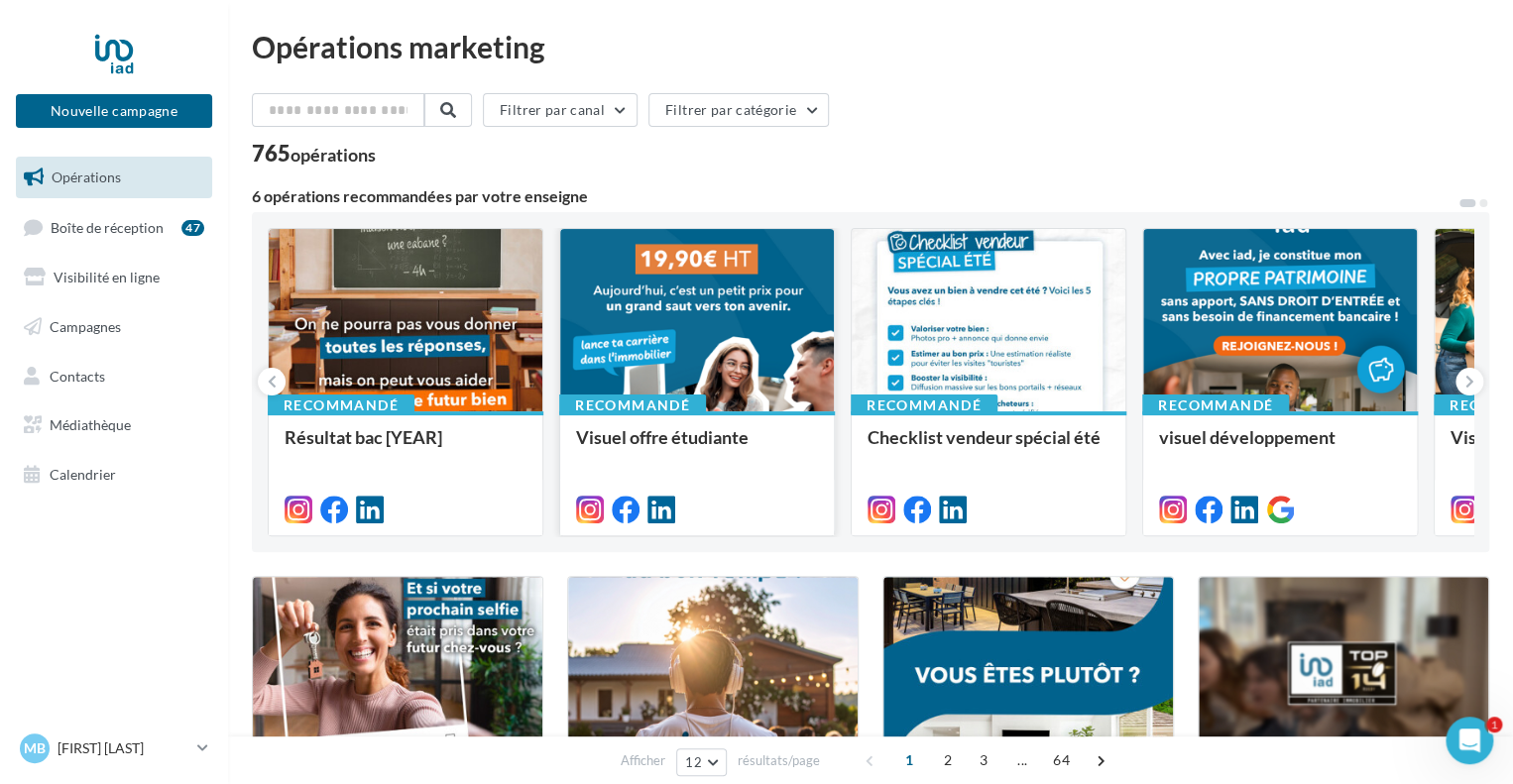 click at bounding box center [406, 507] 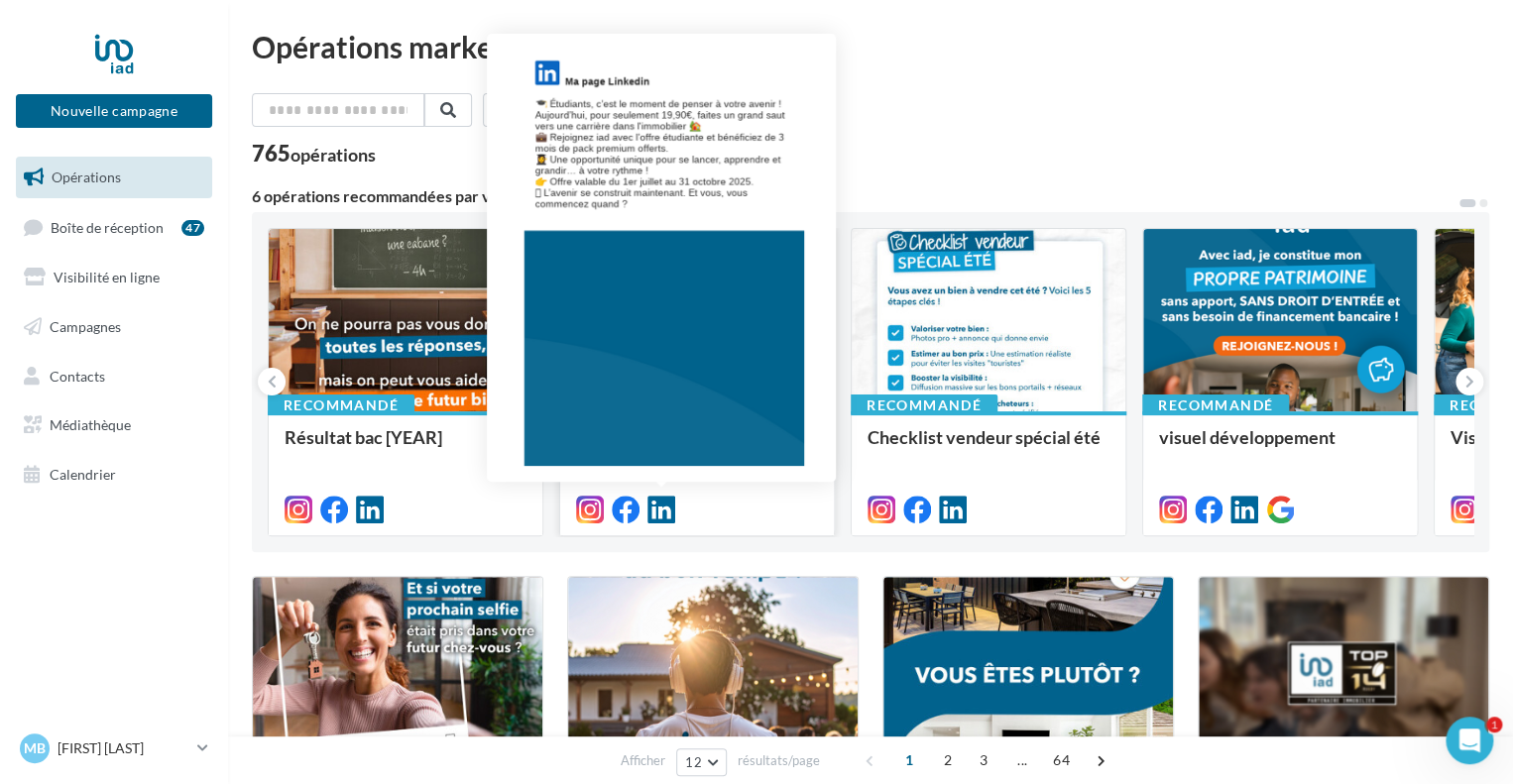 click at bounding box center (661, 509) 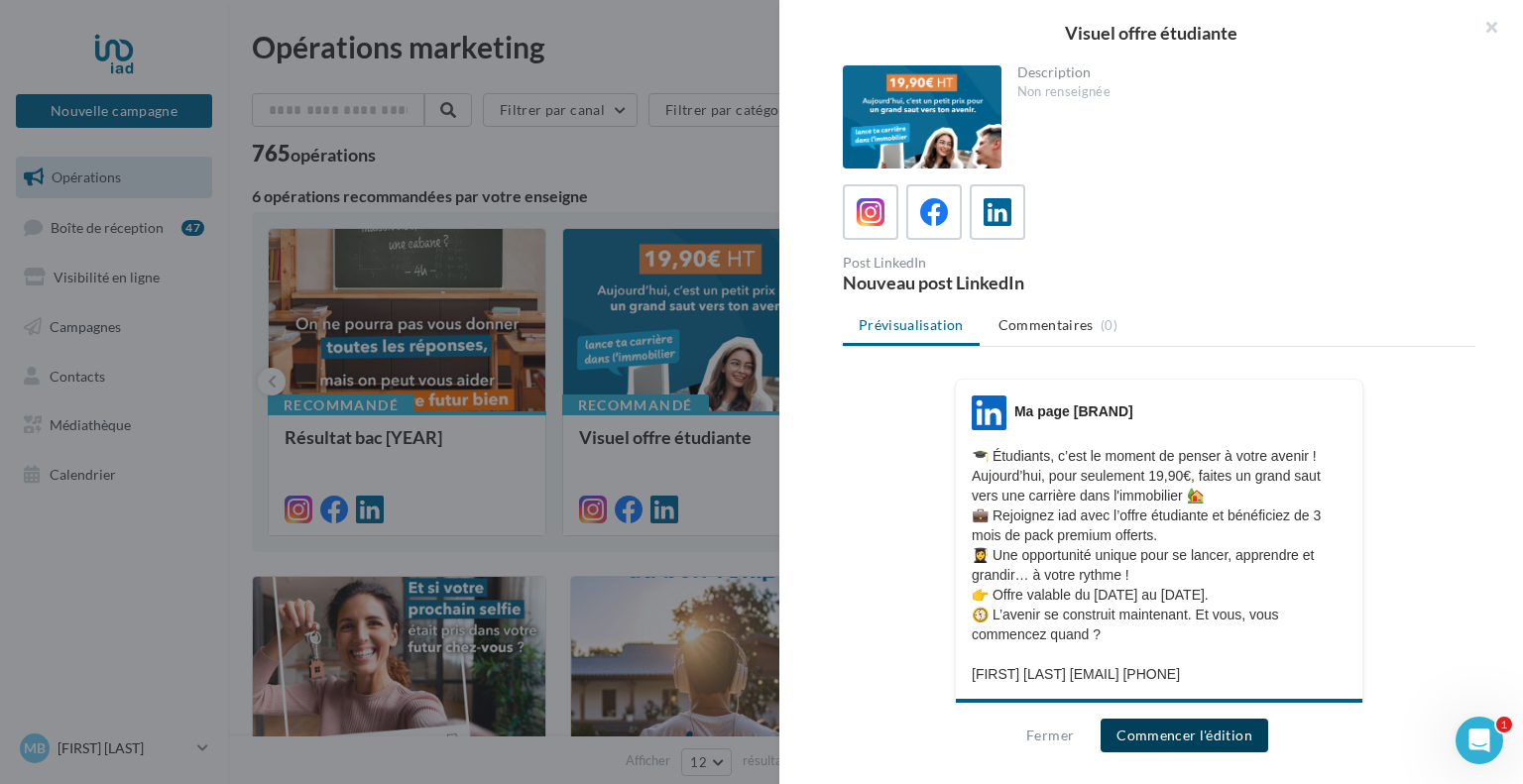 click on "Commencer l'édition" at bounding box center [1184, 735] 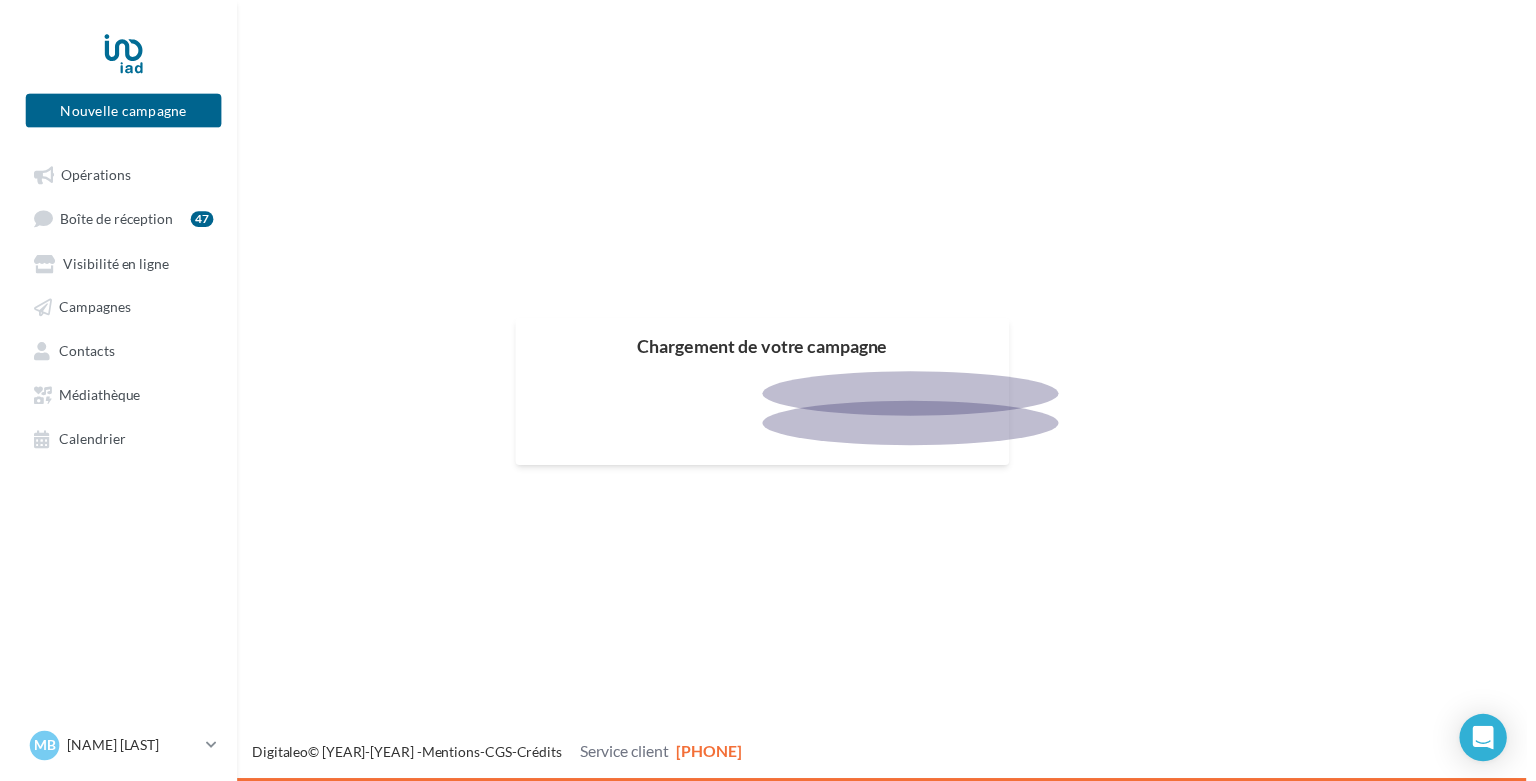 scroll, scrollTop: 0, scrollLeft: 0, axis: both 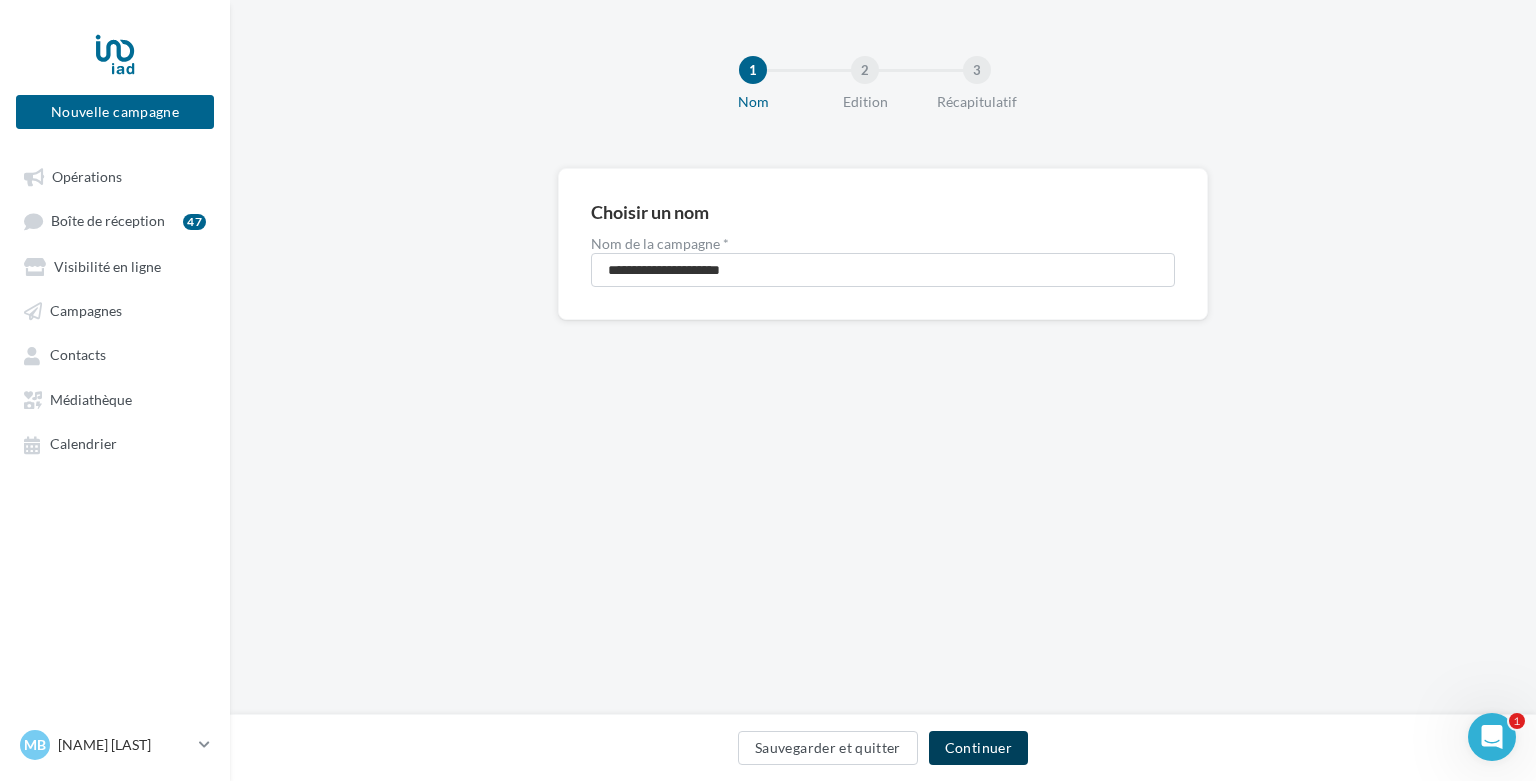 click on "Continuer" at bounding box center (978, 748) 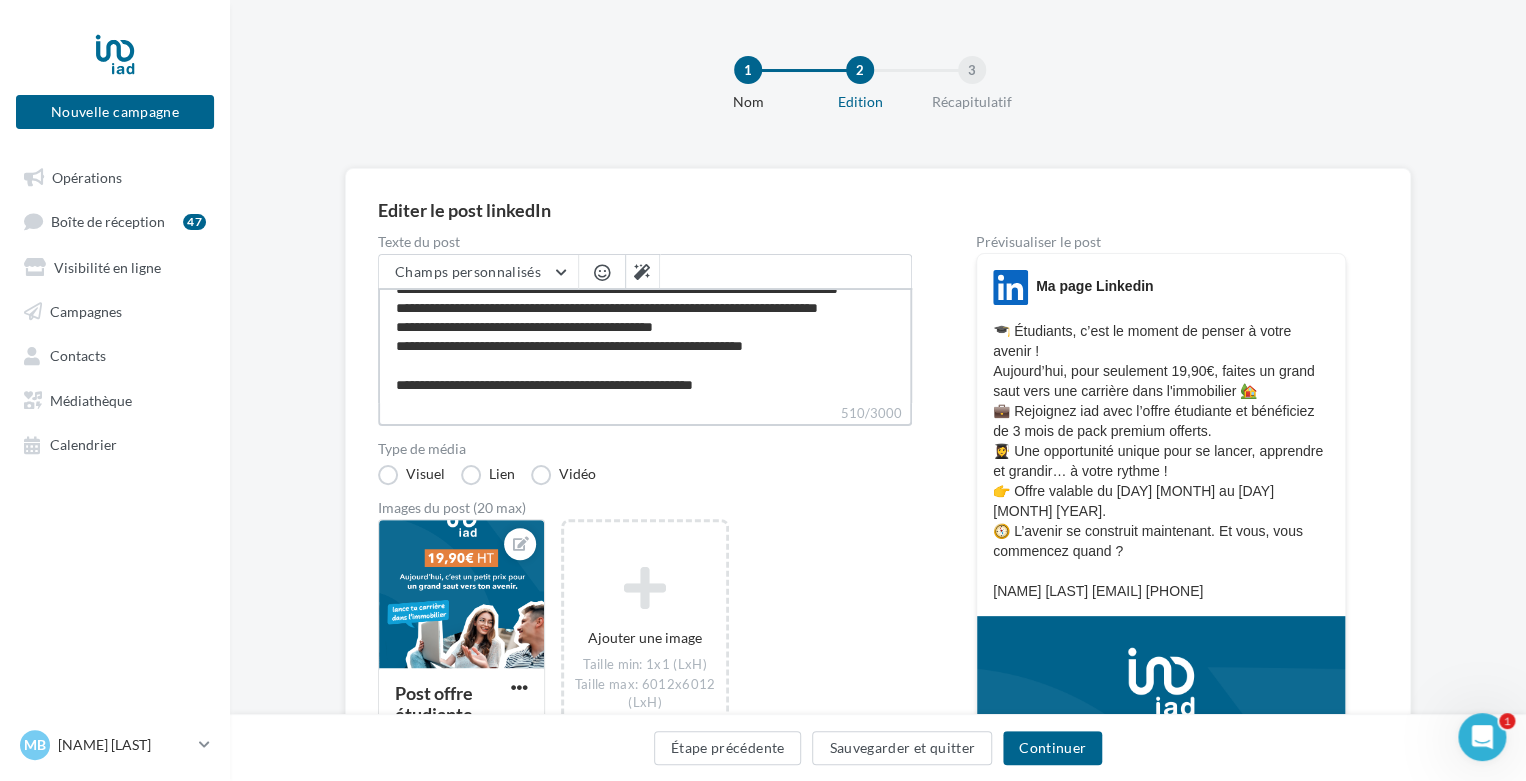 scroll, scrollTop: 113, scrollLeft: 0, axis: vertical 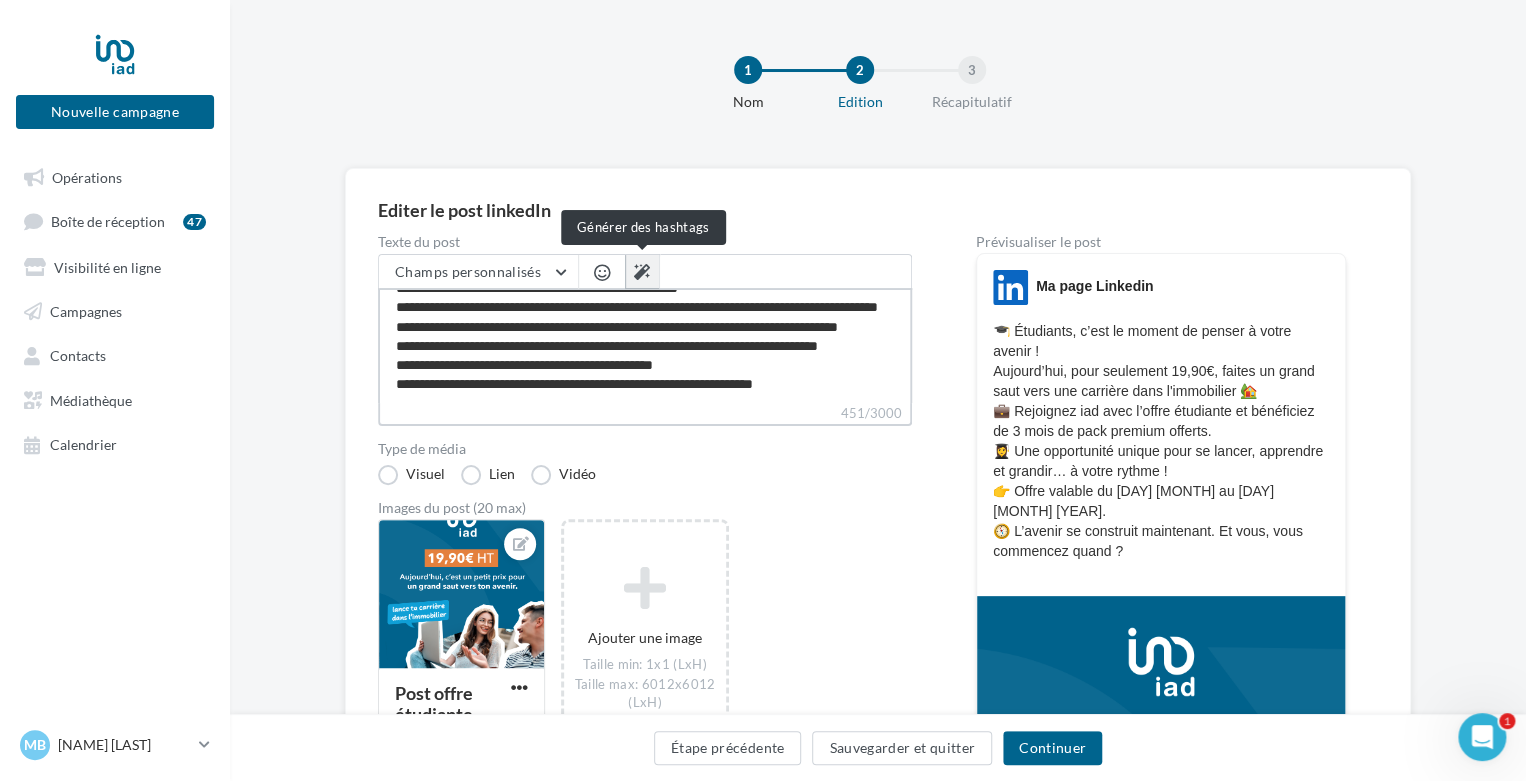 type on "**********" 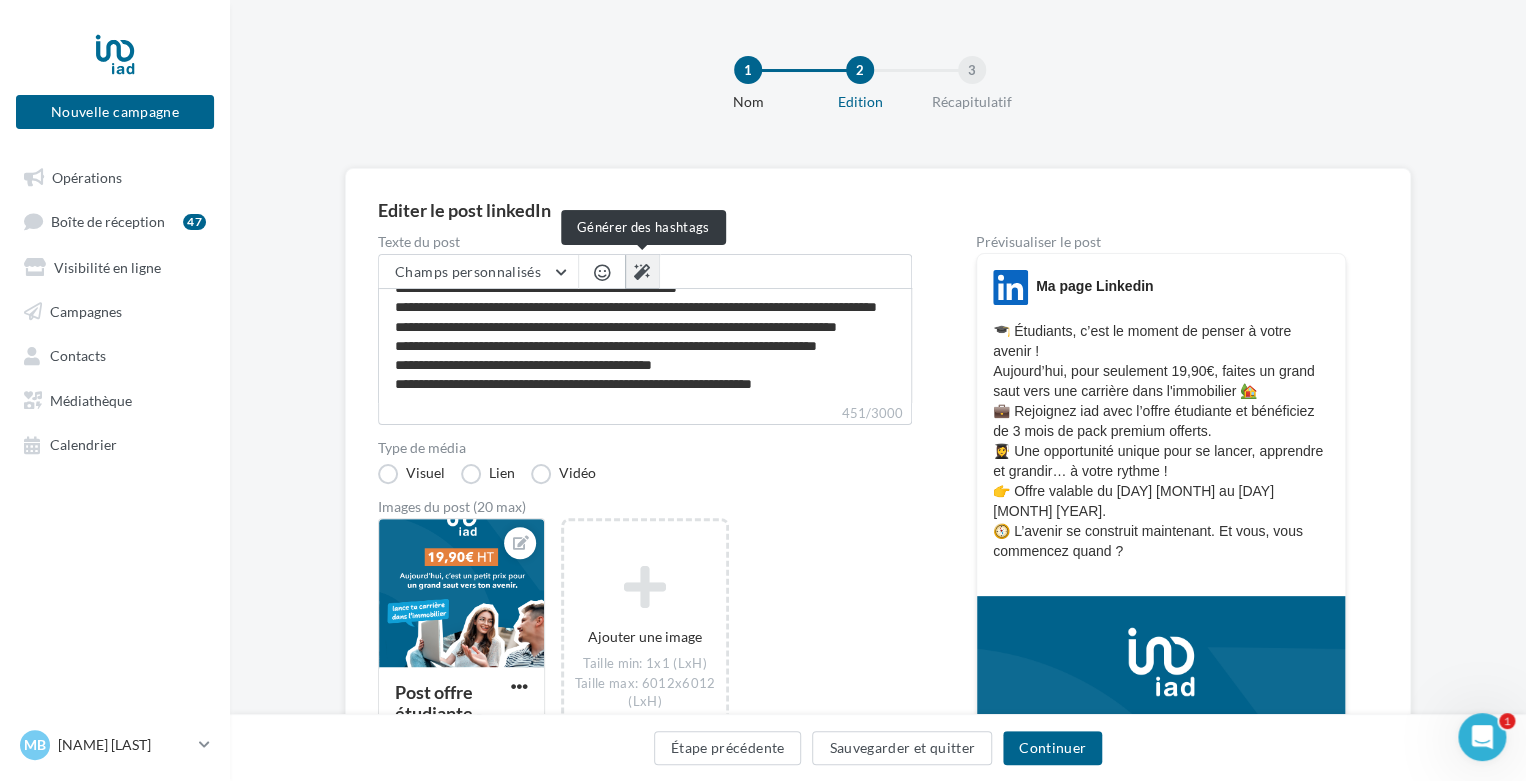 click at bounding box center [642, 272] 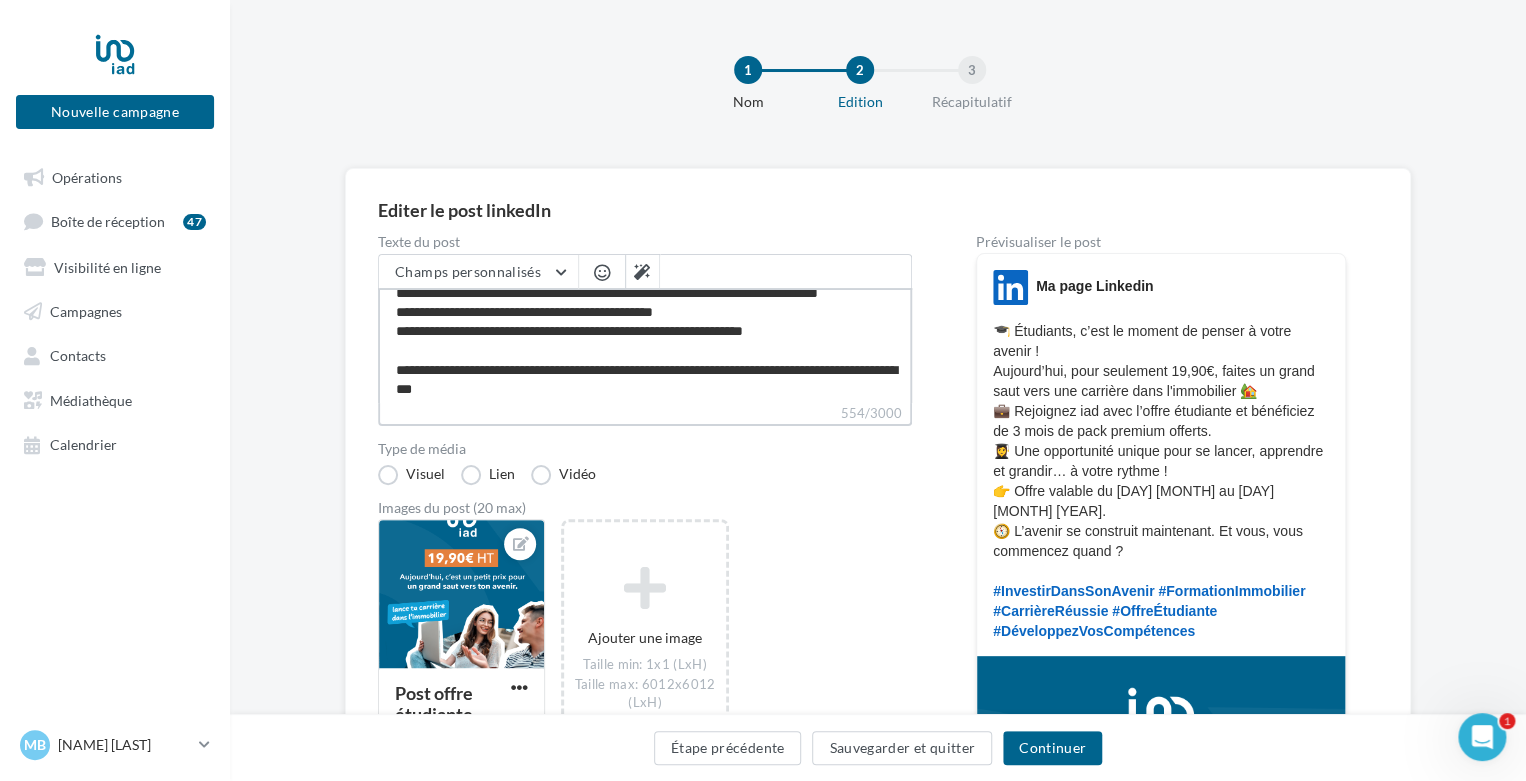 scroll, scrollTop: 74, scrollLeft: 0, axis: vertical 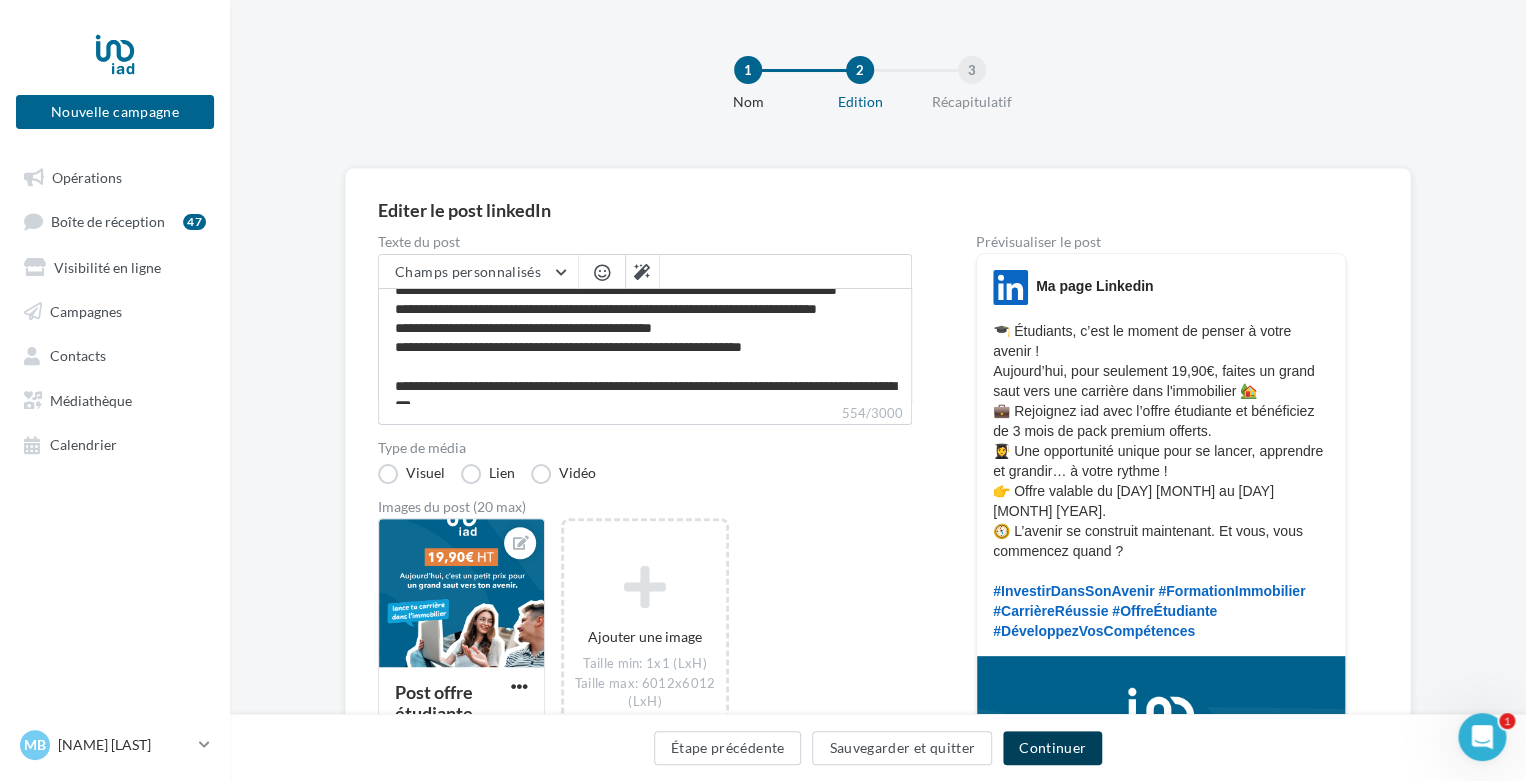 click on "Continuer" at bounding box center [1052, 748] 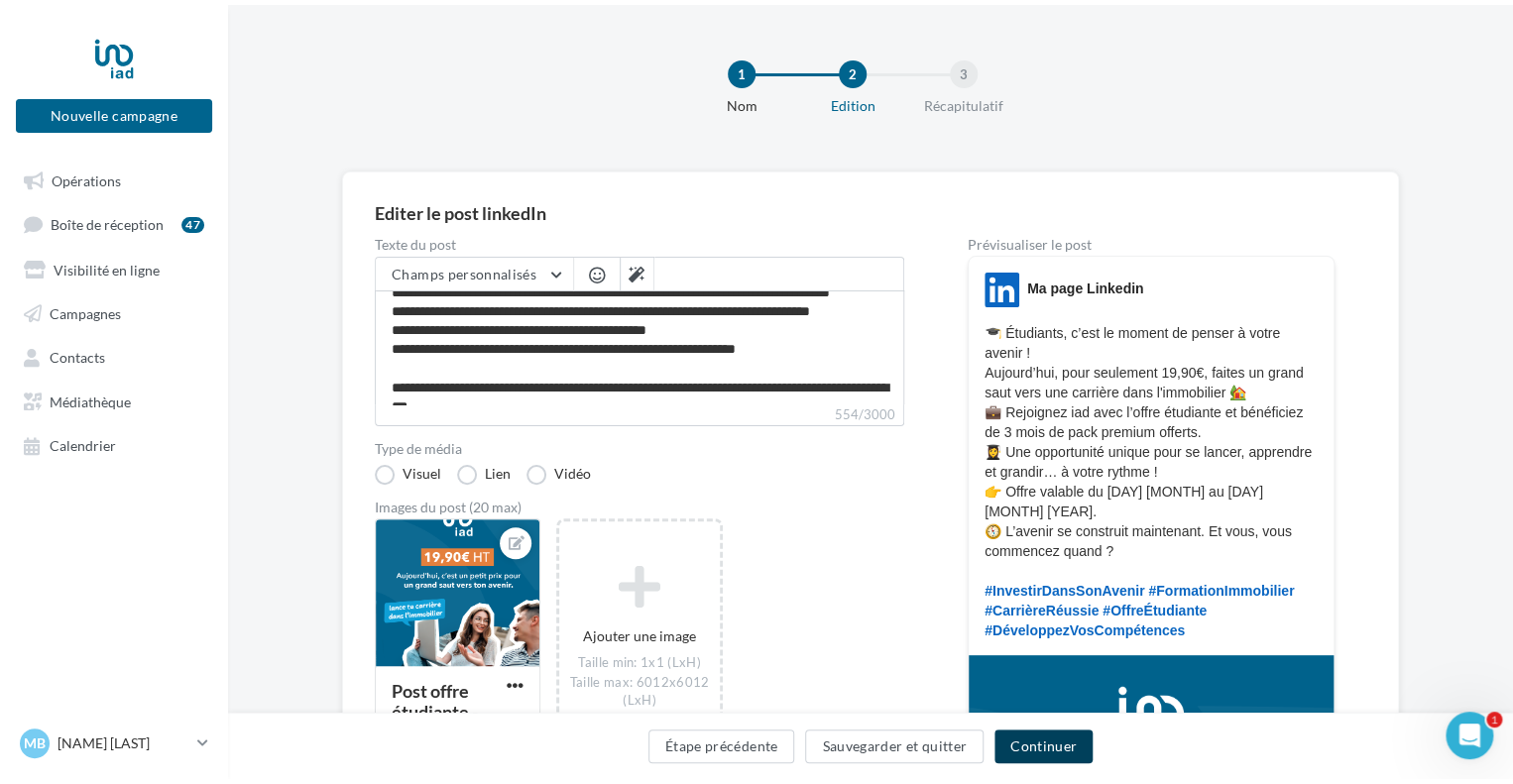 scroll, scrollTop: 0, scrollLeft: 0, axis: both 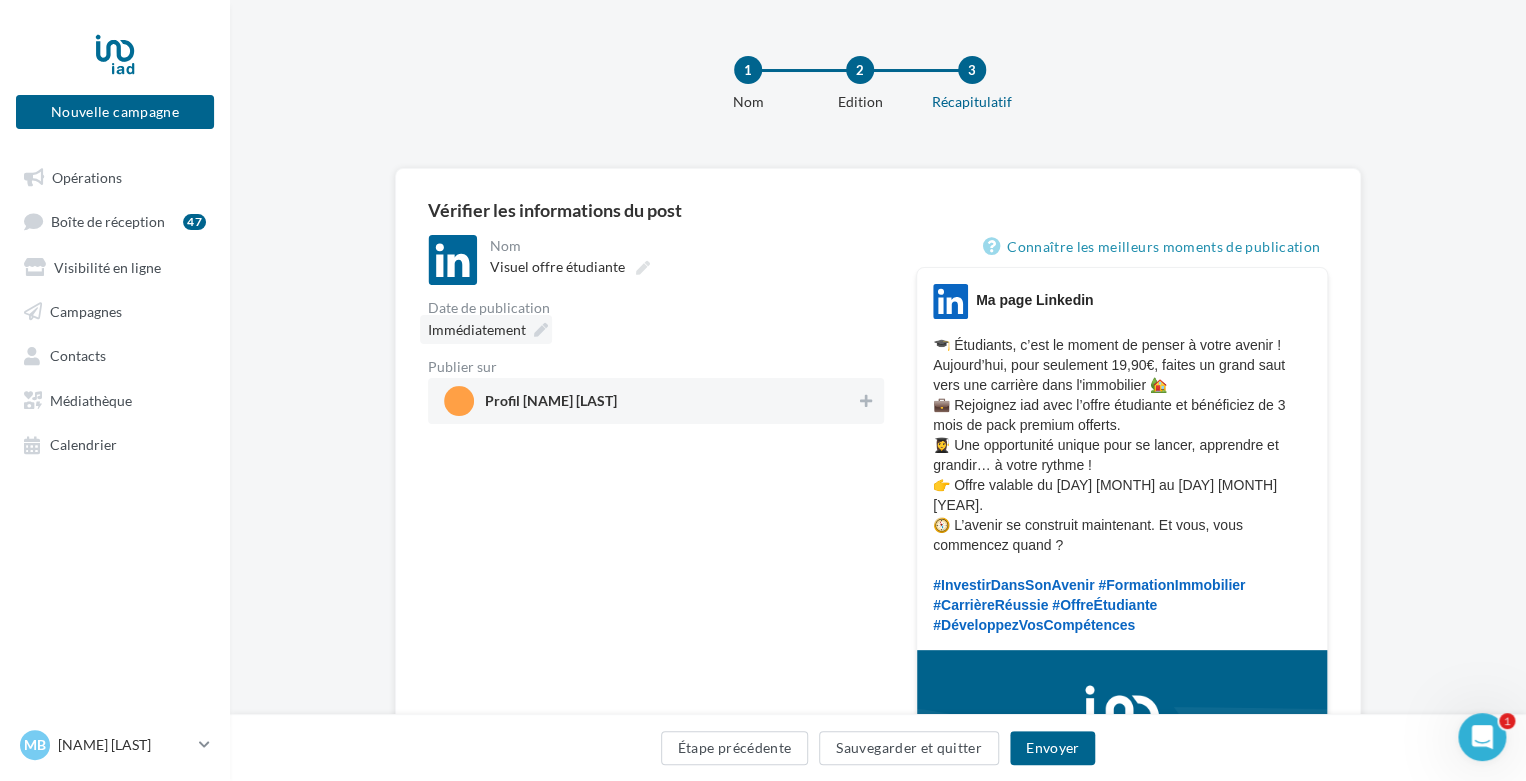 click at bounding box center [541, 330] 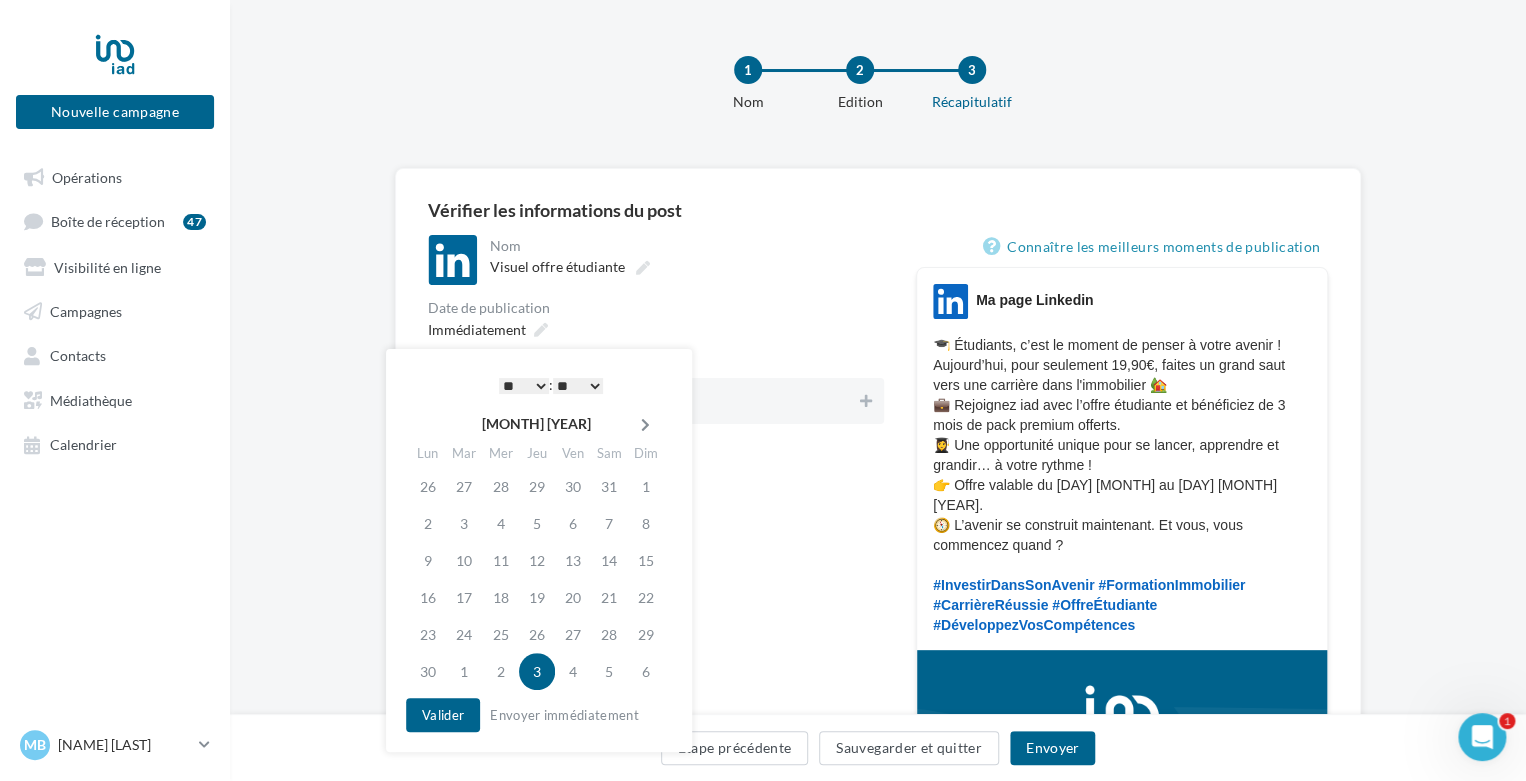 click at bounding box center (645, 425) 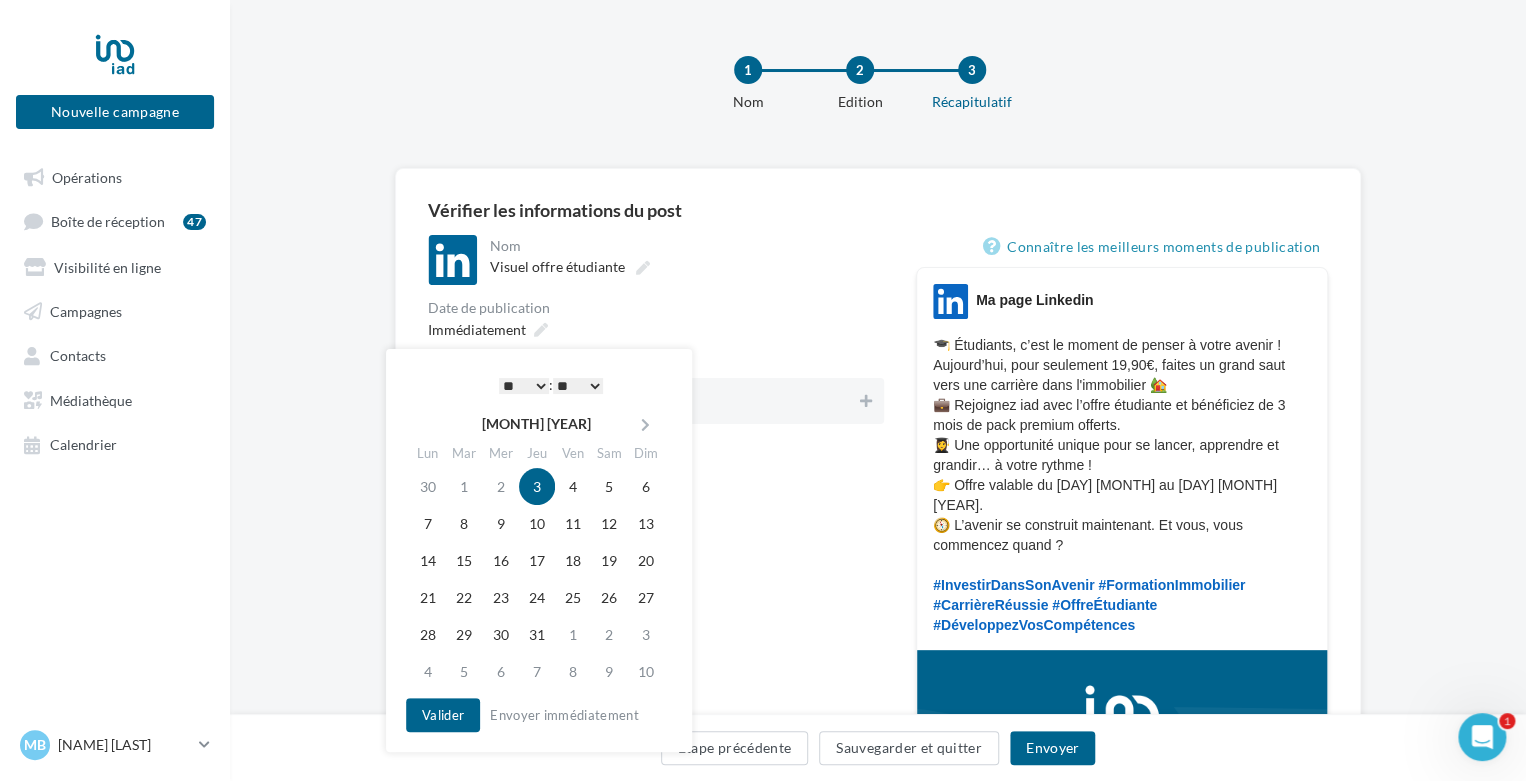click at bounding box center [645, 425] 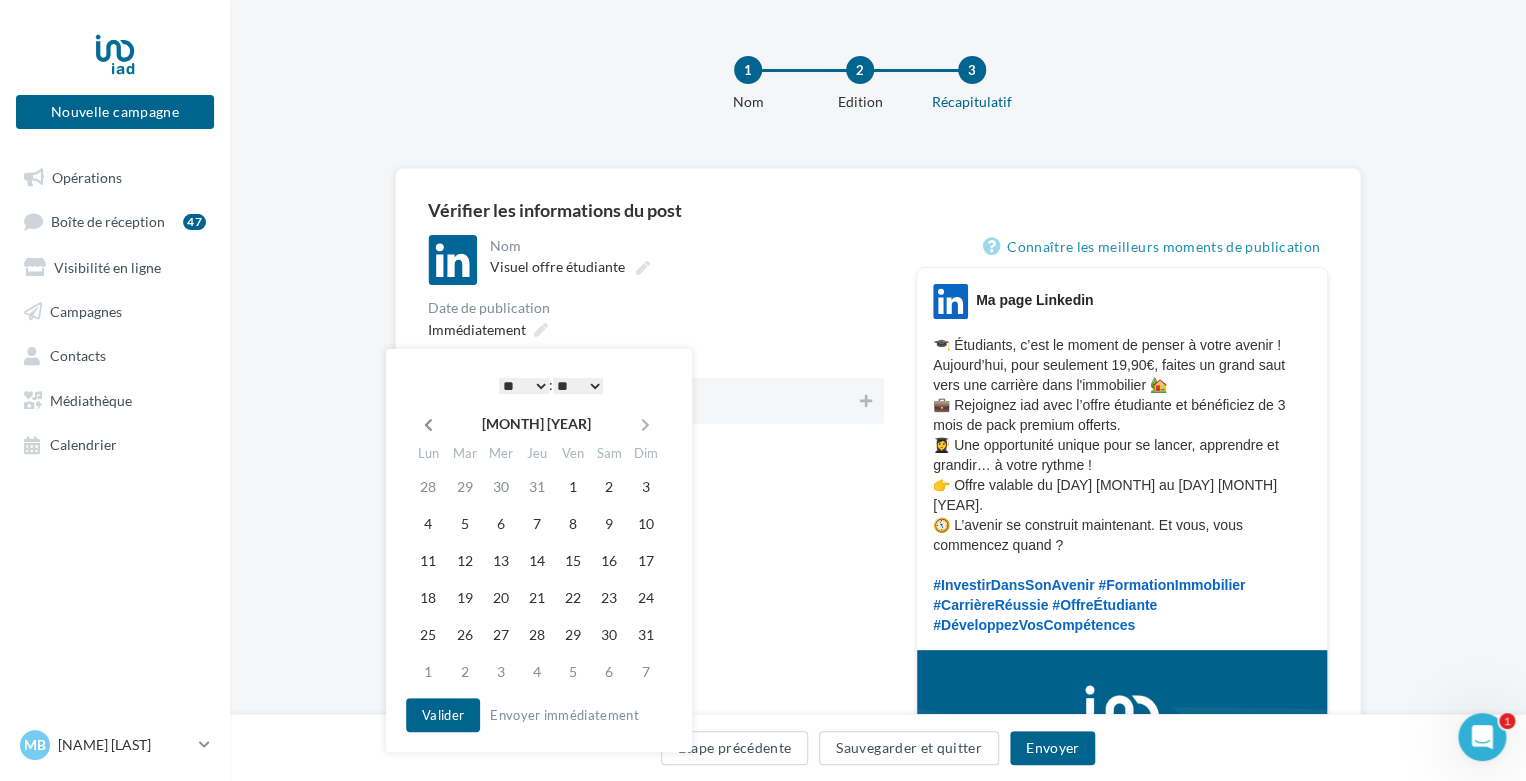 click at bounding box center [428, 425] 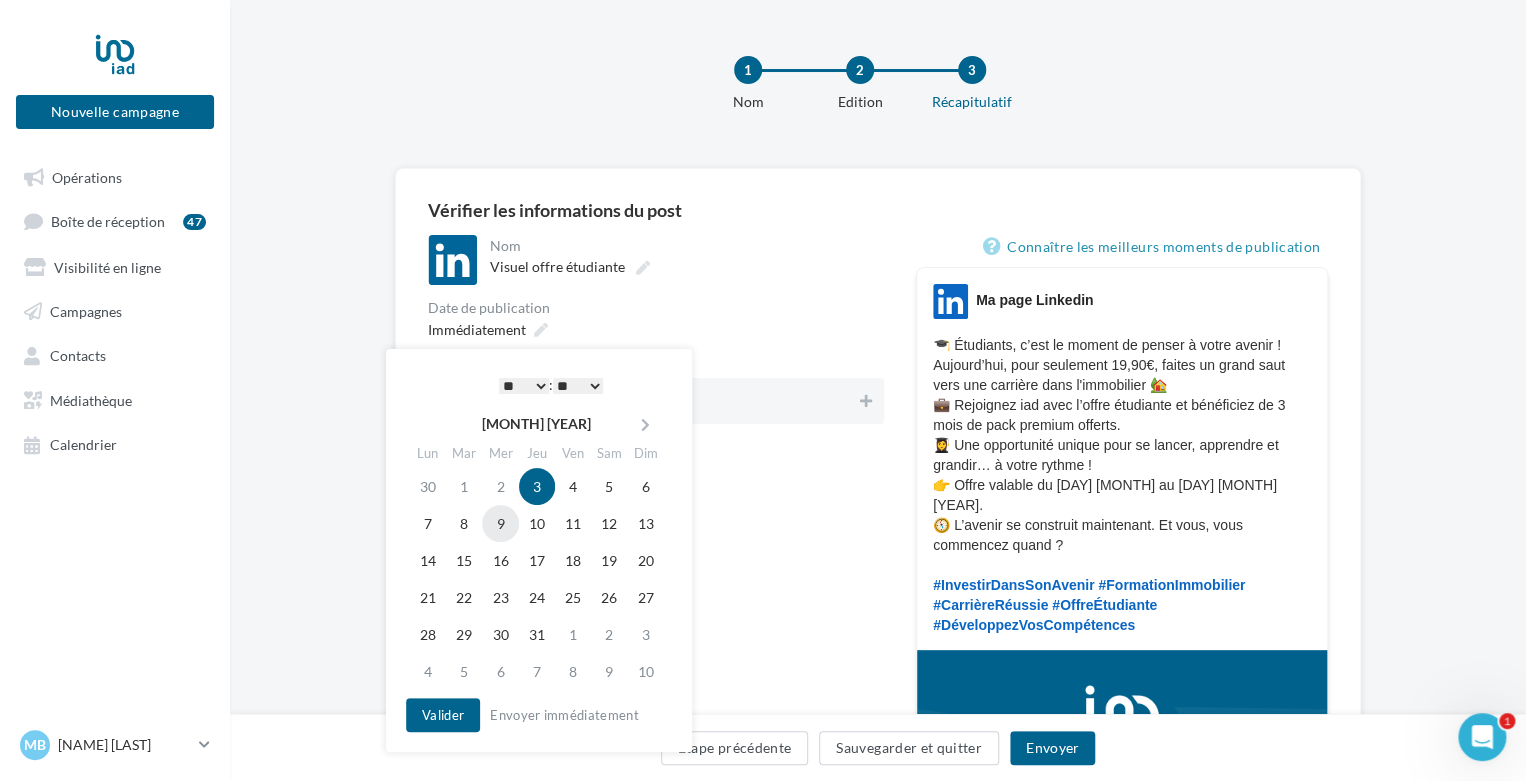 click on "9" at bounding box center (500, 523) 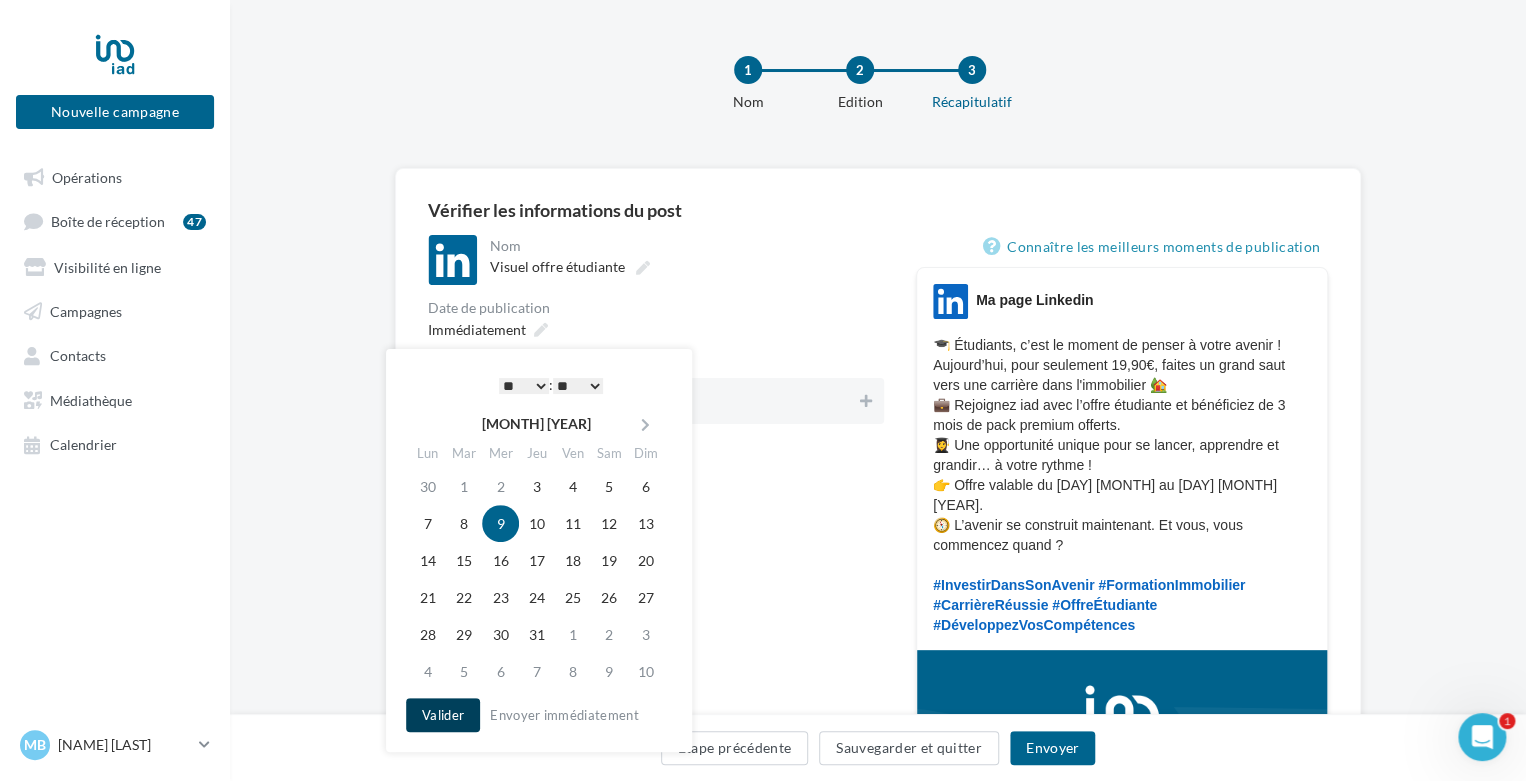 click on "Valider" at bounding box center [443, 715] 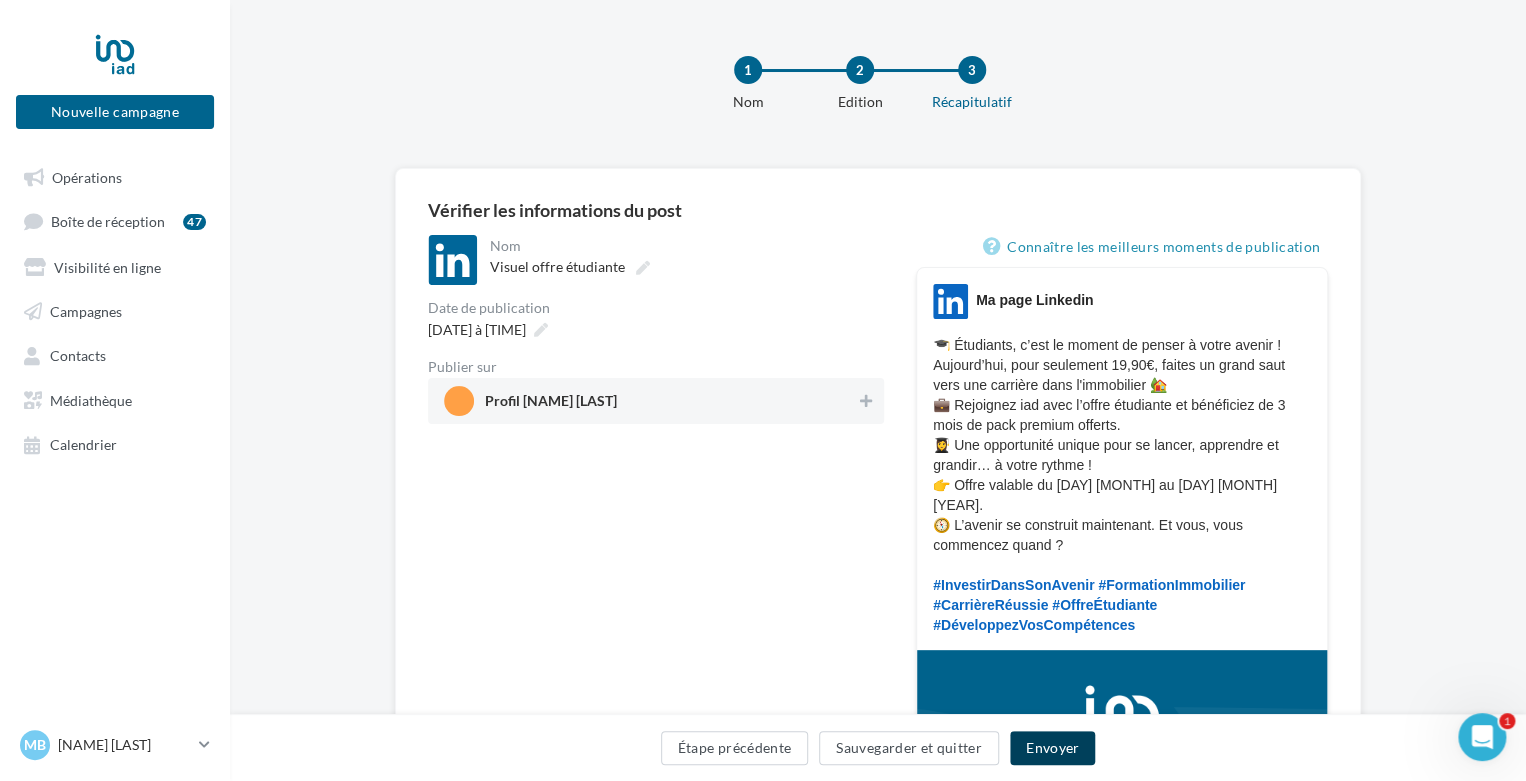 click on "Envoyer" at bounding box center [1052, 748] 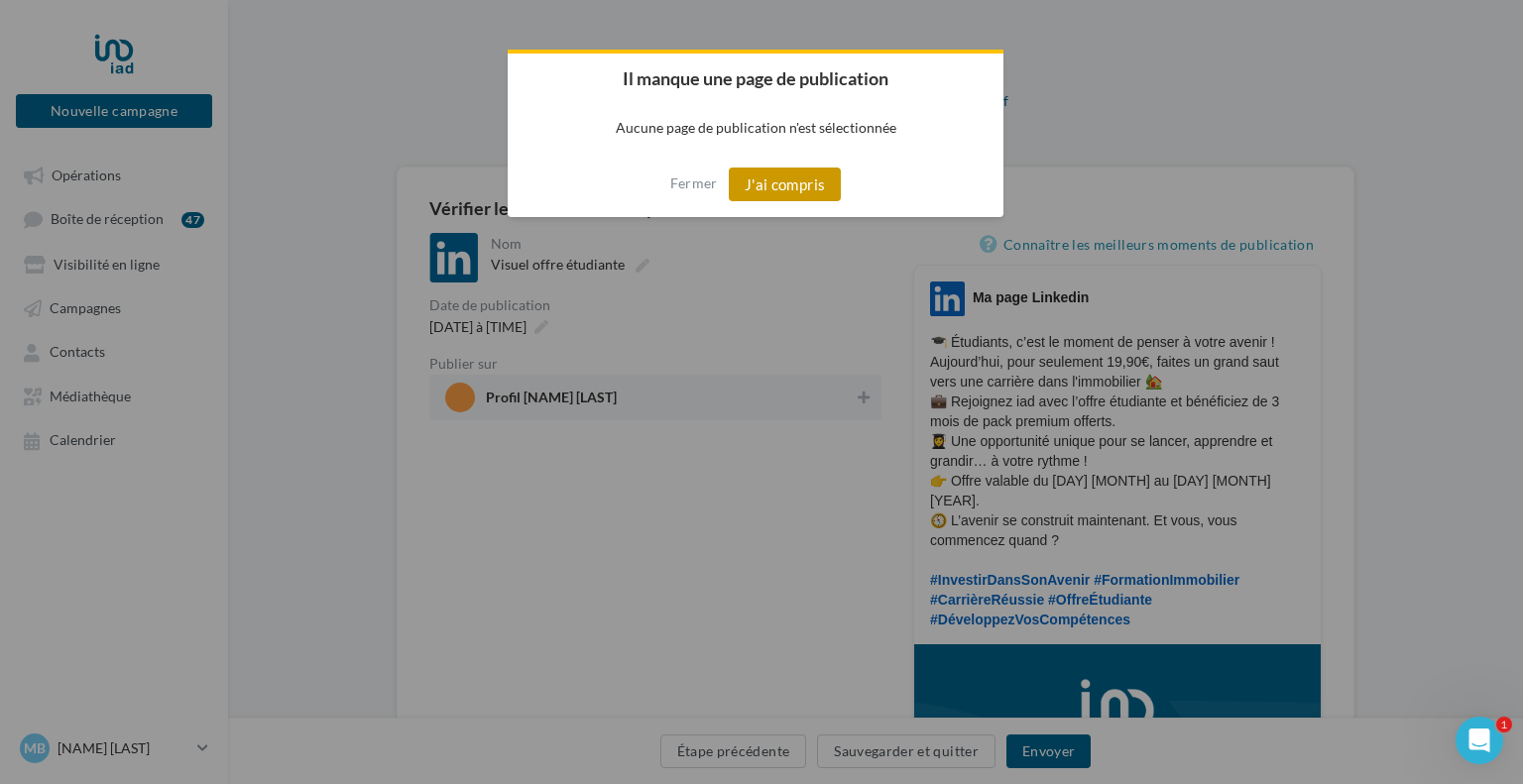 click on "J'ai compris" at bounding box center (785, 184) 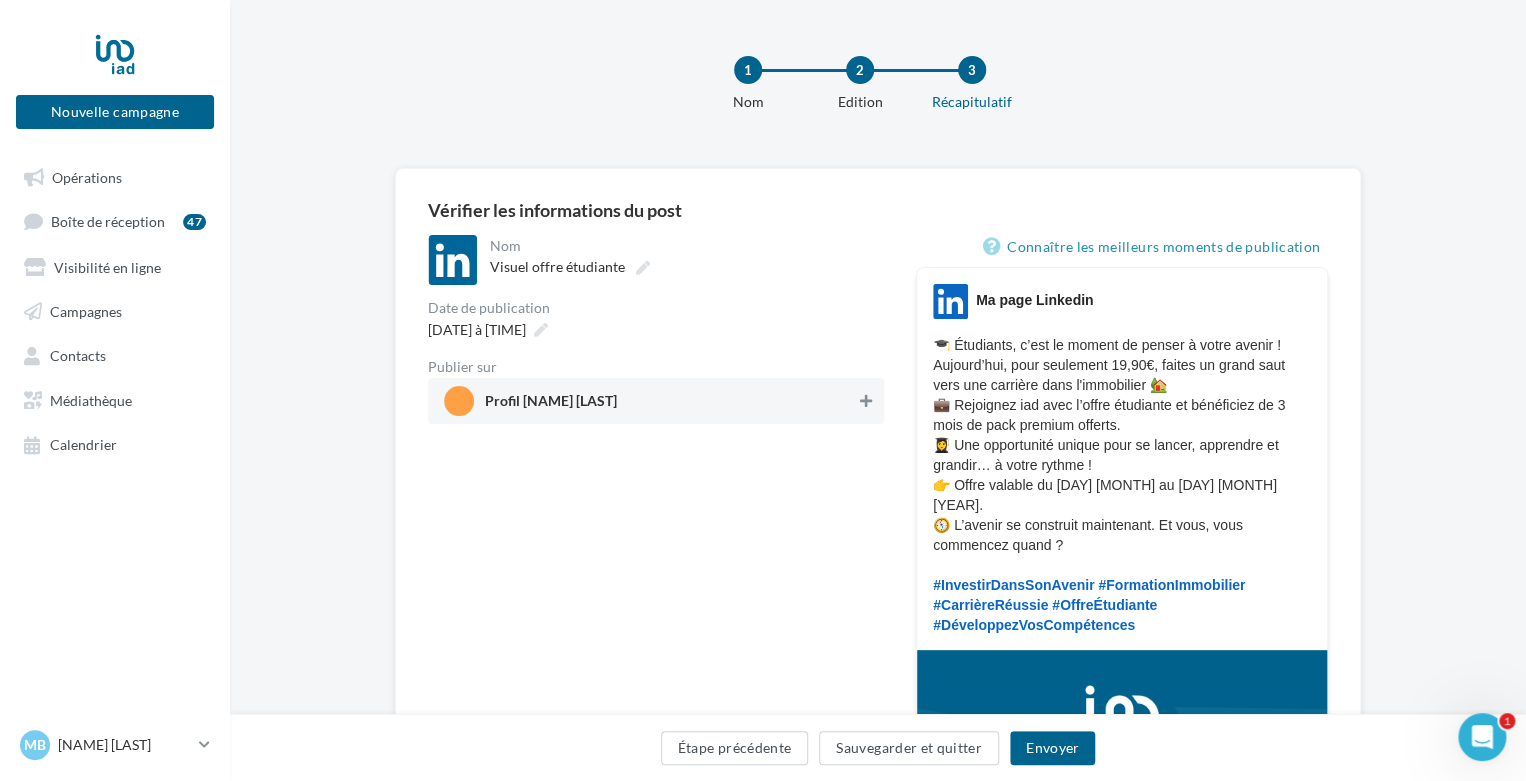click at bounding box center [866, 401] 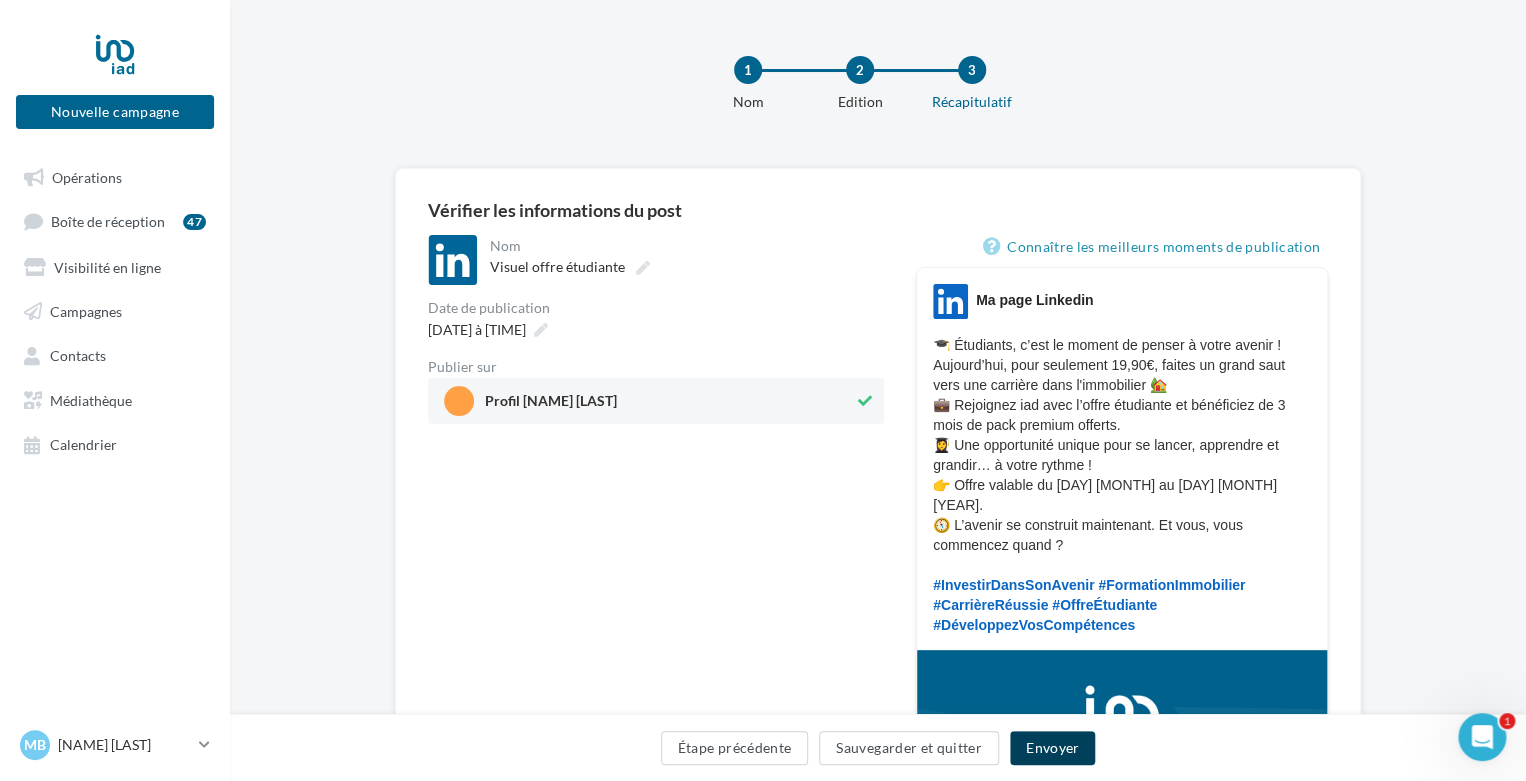 click on "Envoyer" at bounding box center (1052, 748) 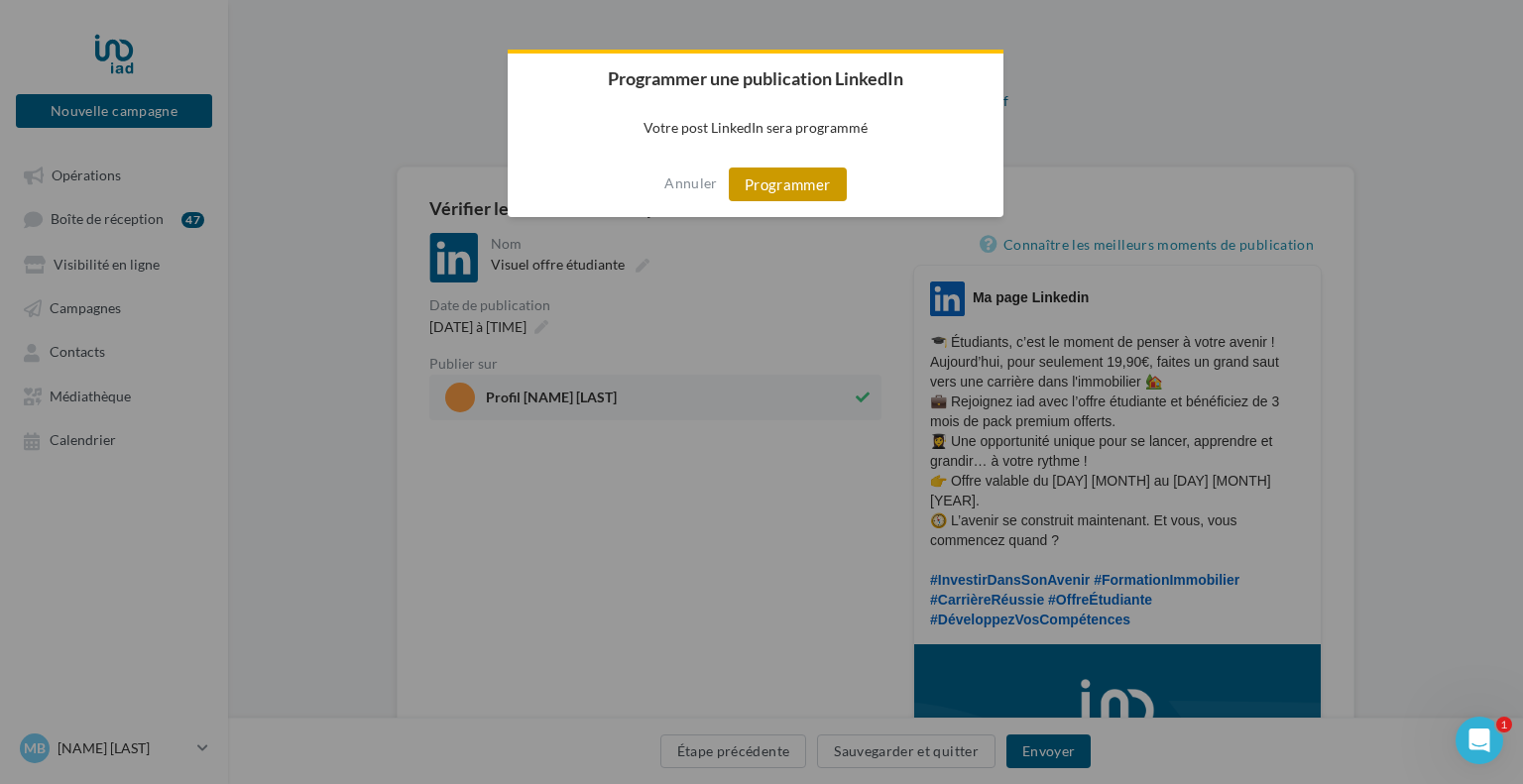 click on "Programmer" at bounding box center (787, 184) 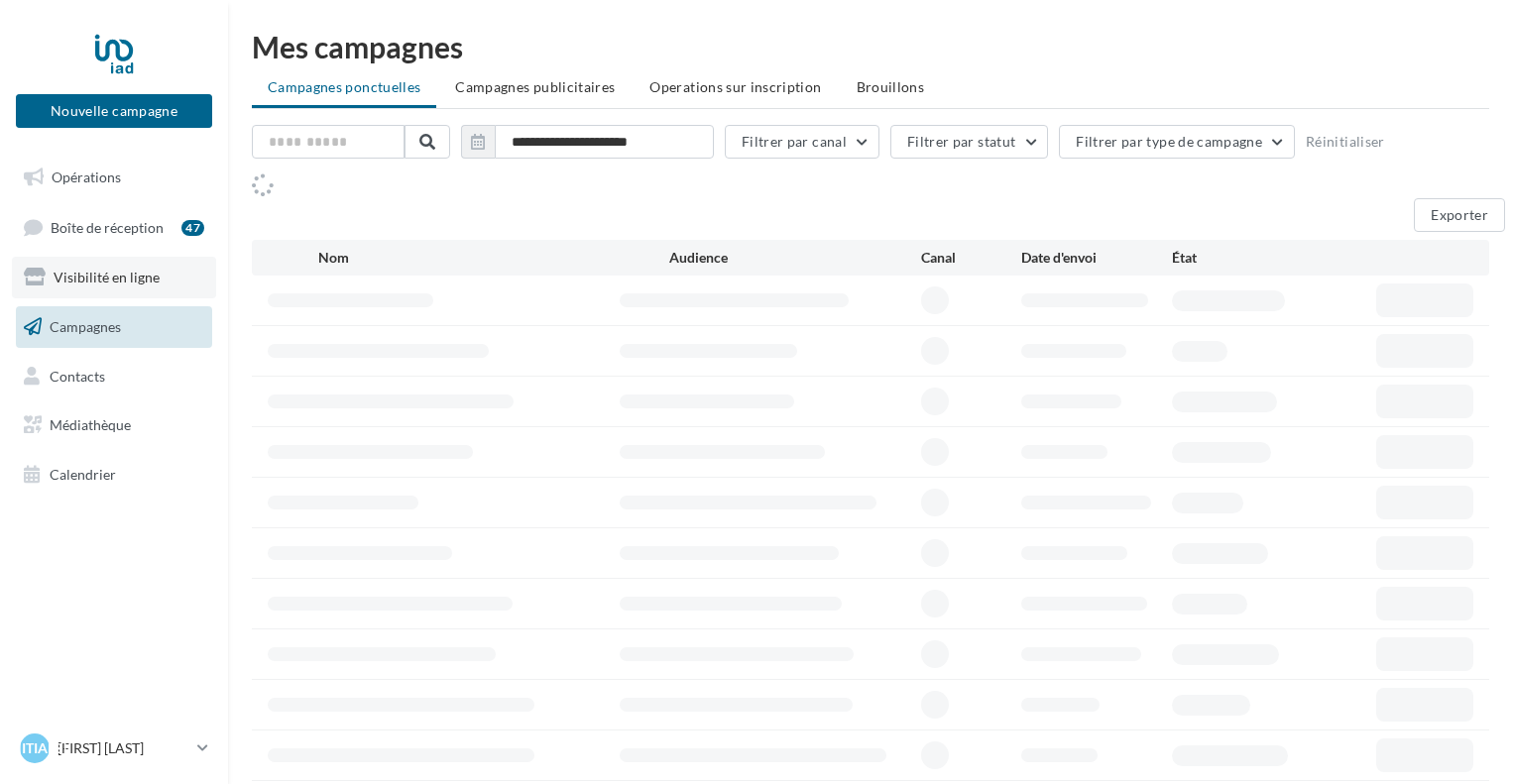 scroll, scrollTop: 0, scrollLeft: 0, axis: both 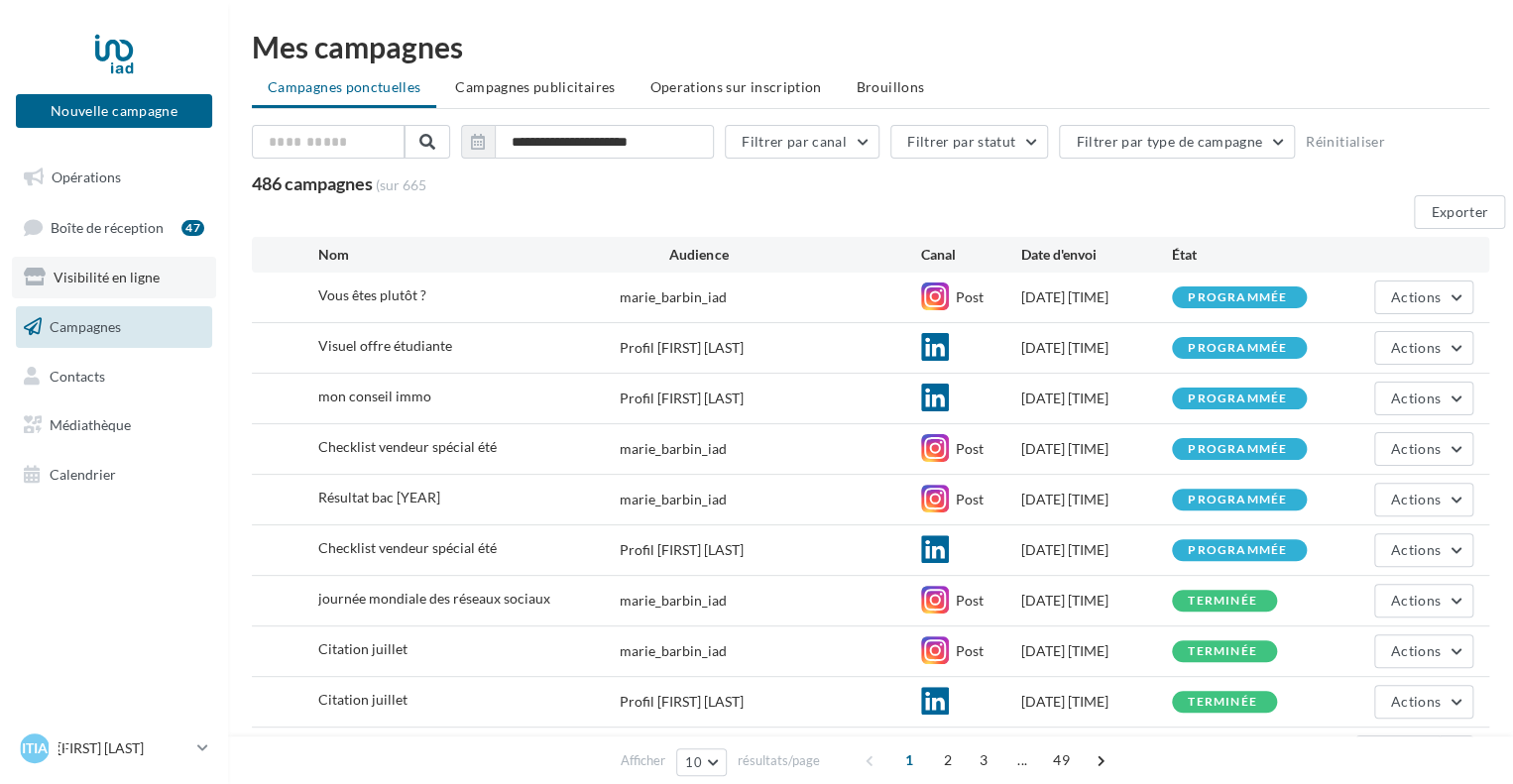 click on "Visibilité en ligne" at bounding box center (106, 277) 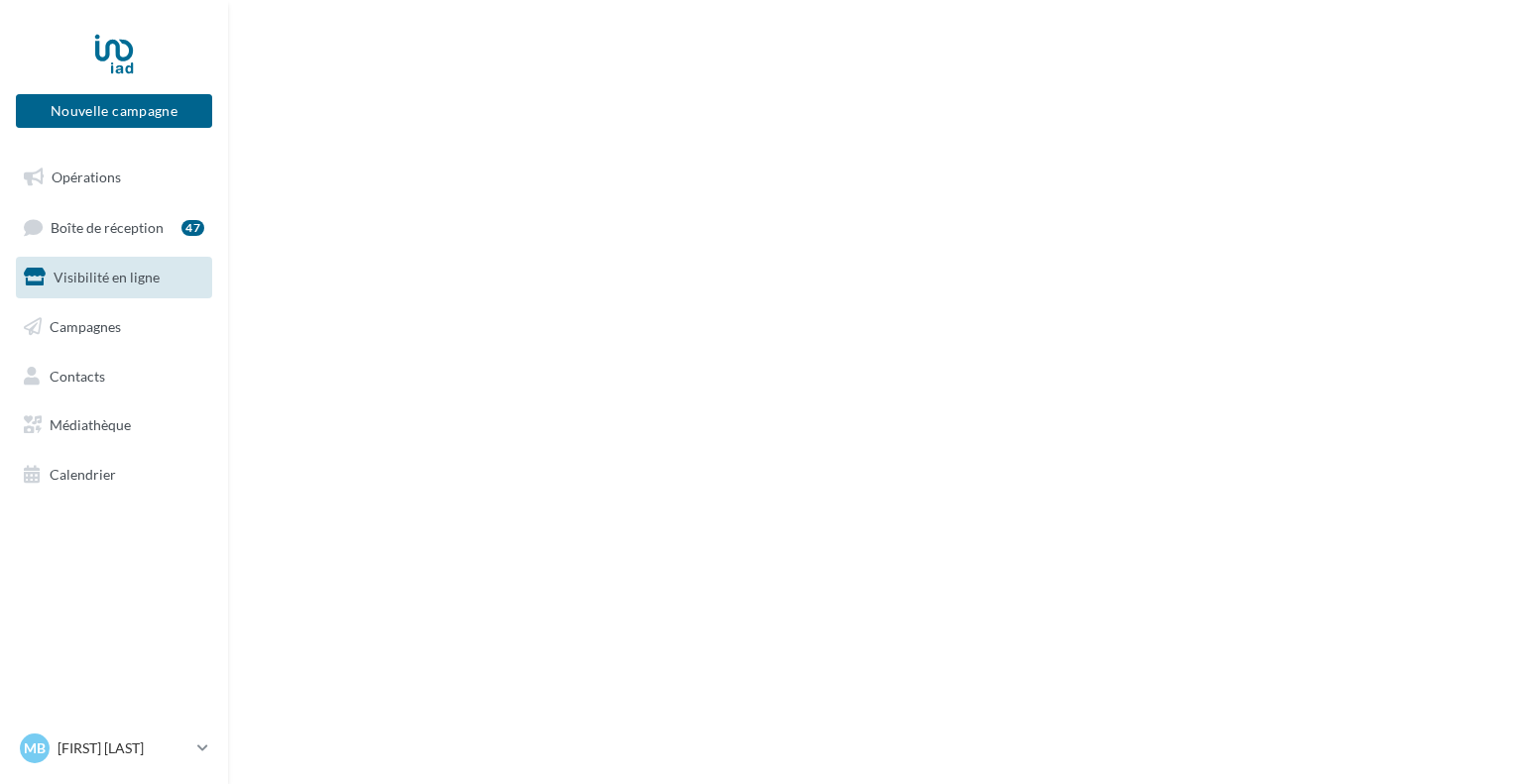 scroll, scrollTop: 0, scrollLeft: 0, axis: both 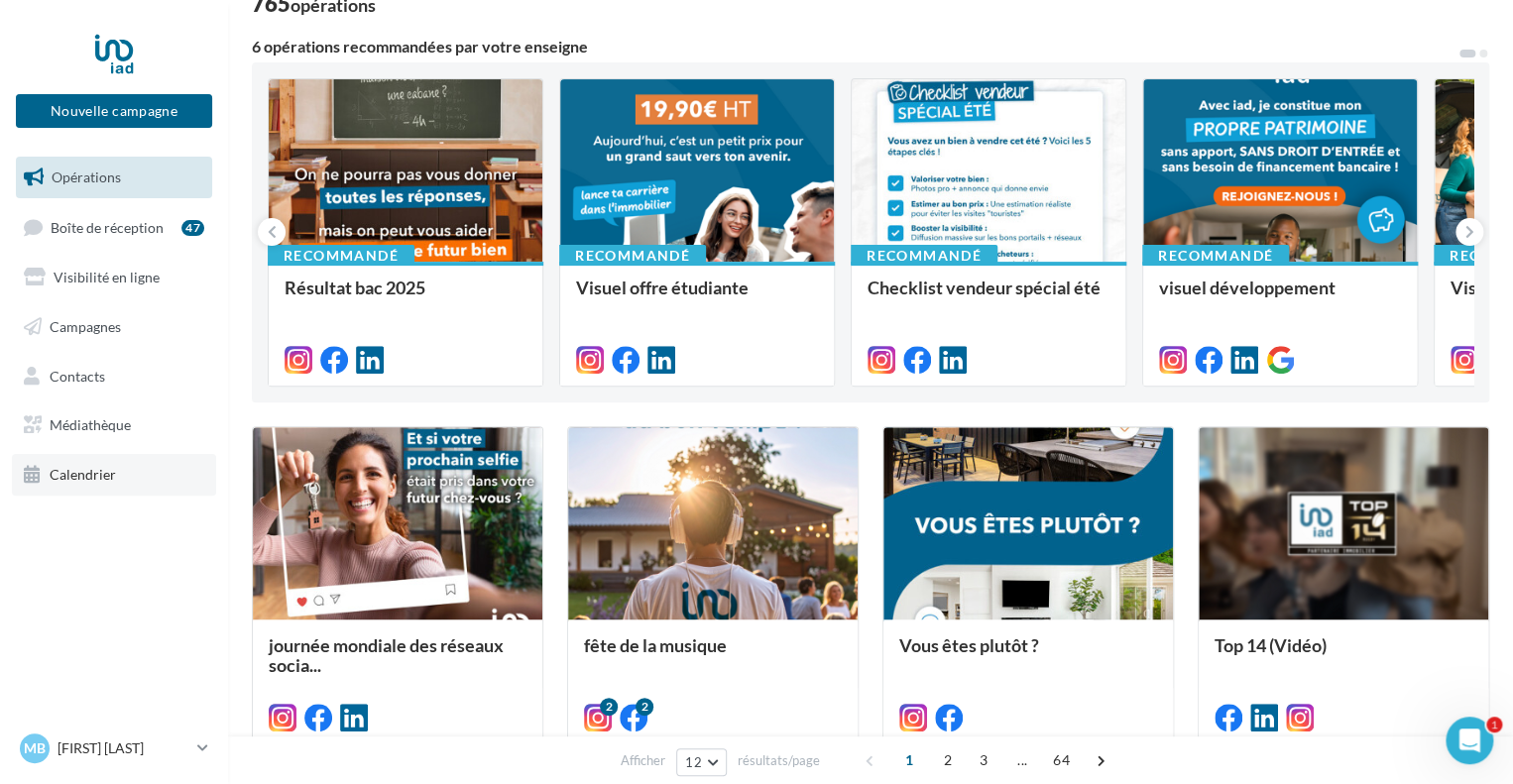 click on "Calendrier" at bounding box center (82, 474) 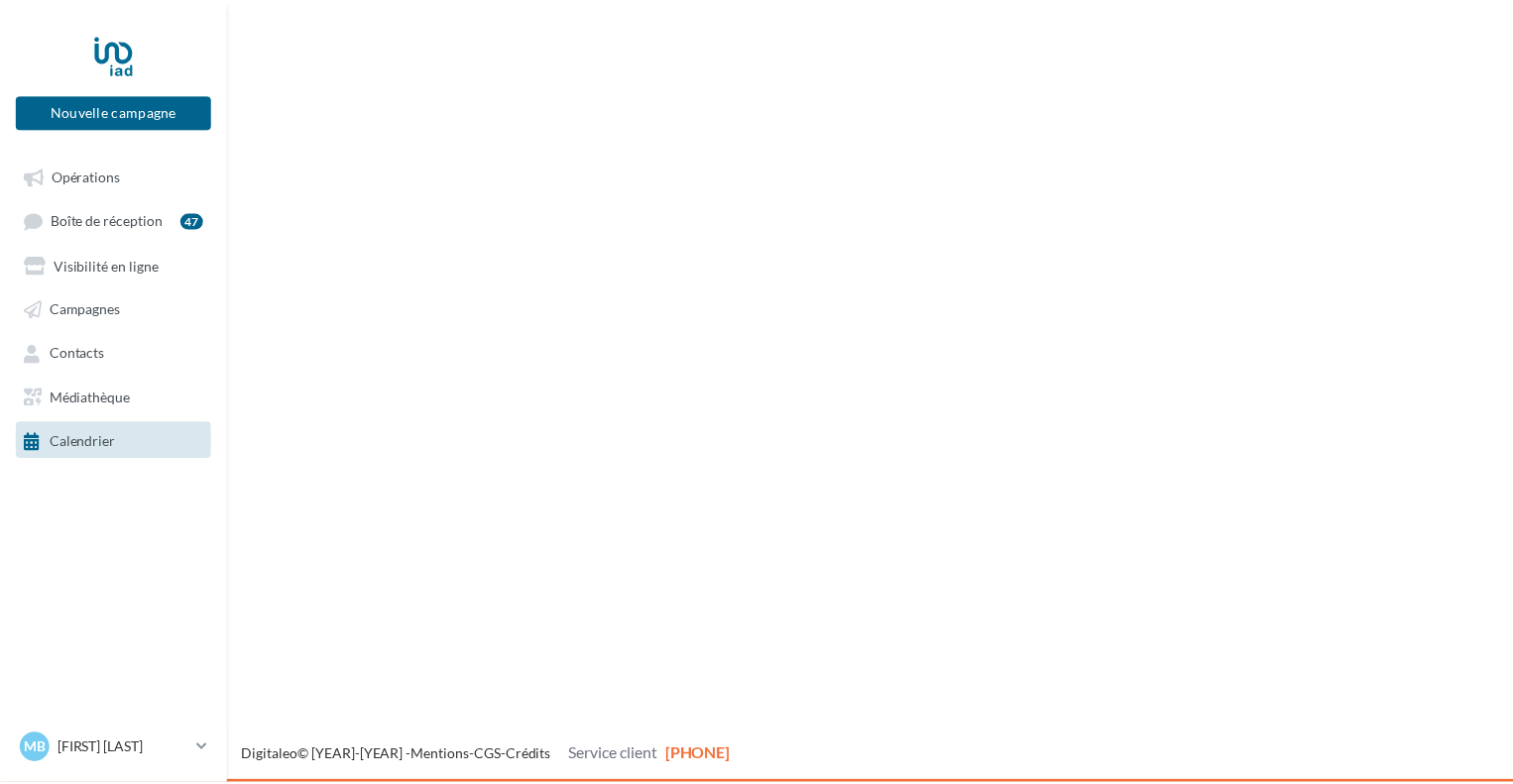 scroll, scrollTop: 0, scrollLeft: 0, axis: both 